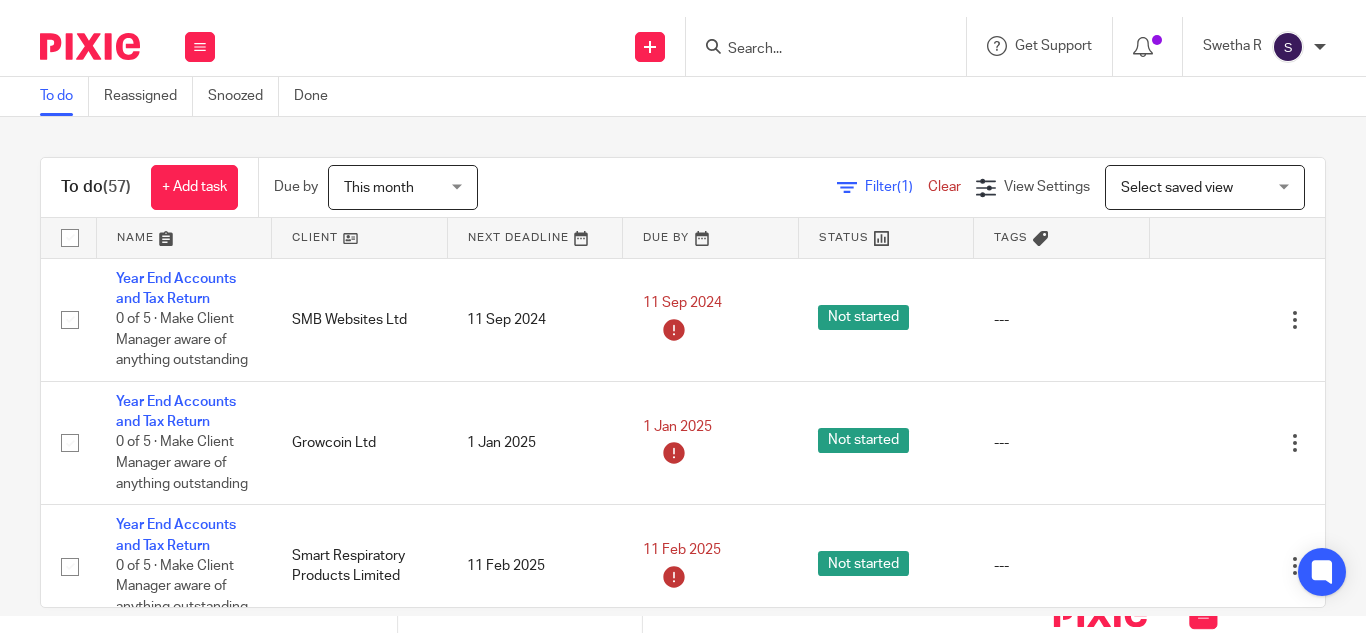 scroll, scrollTop: 0, scrollLeft: 0, axis: both 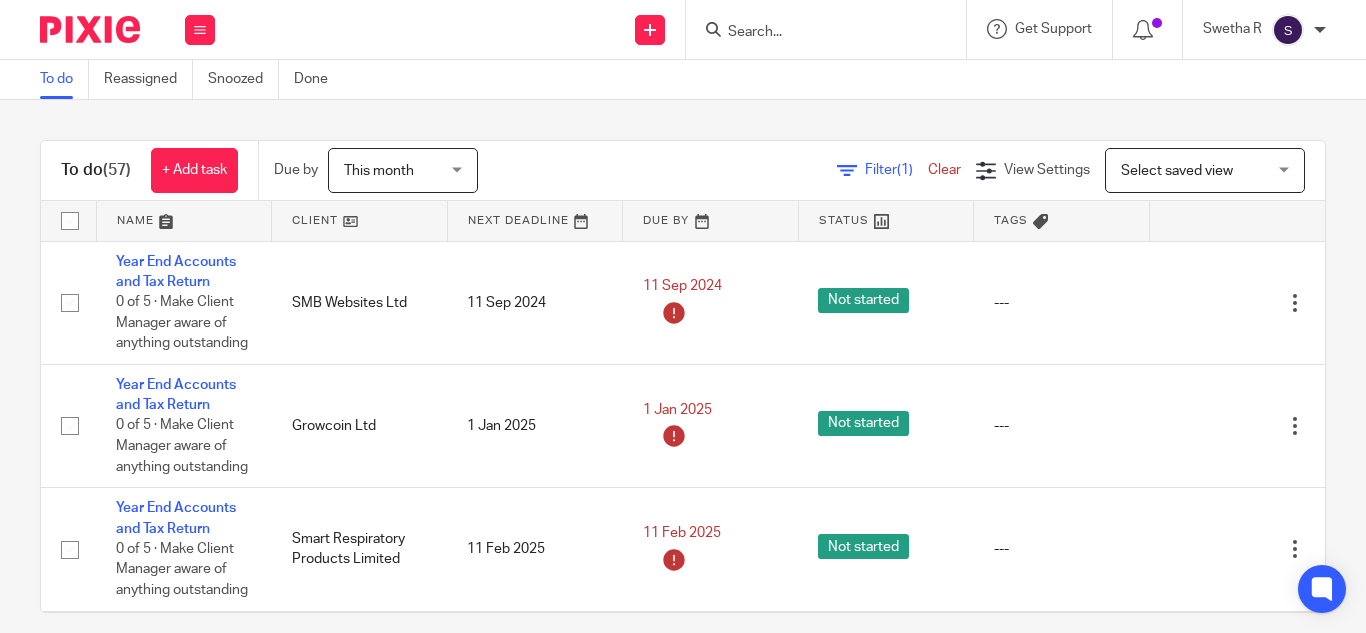 click at bounding box center [816, 33] 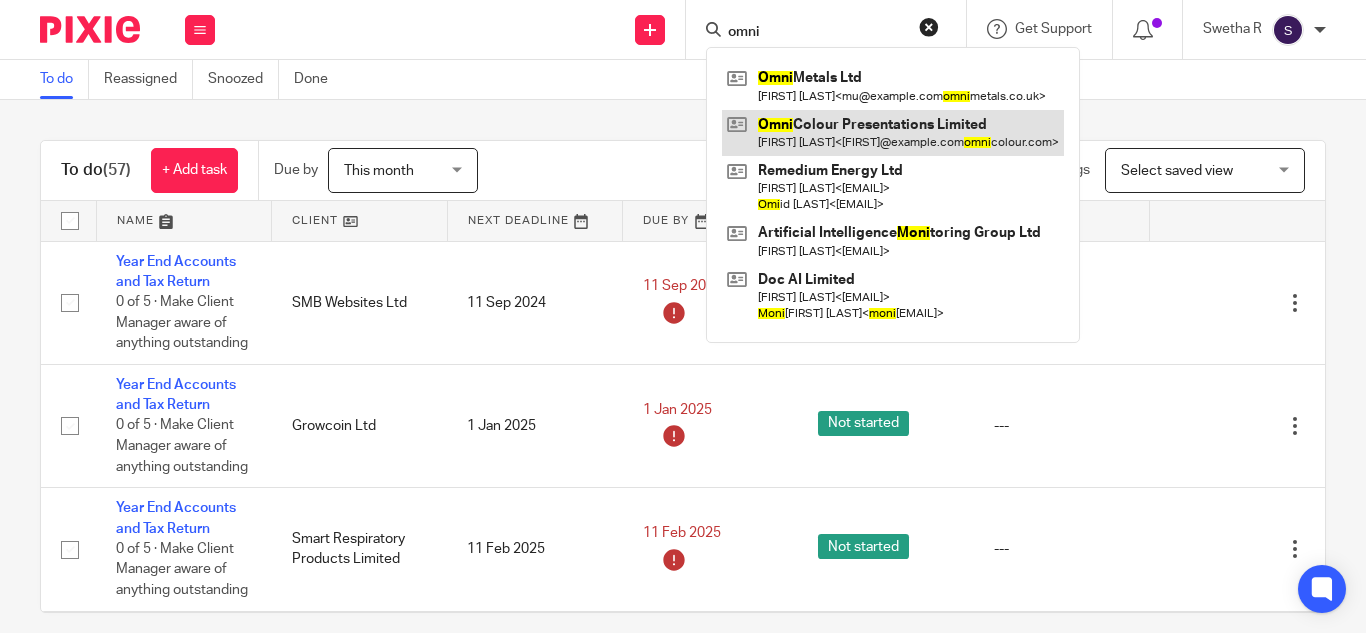 type on "omni" 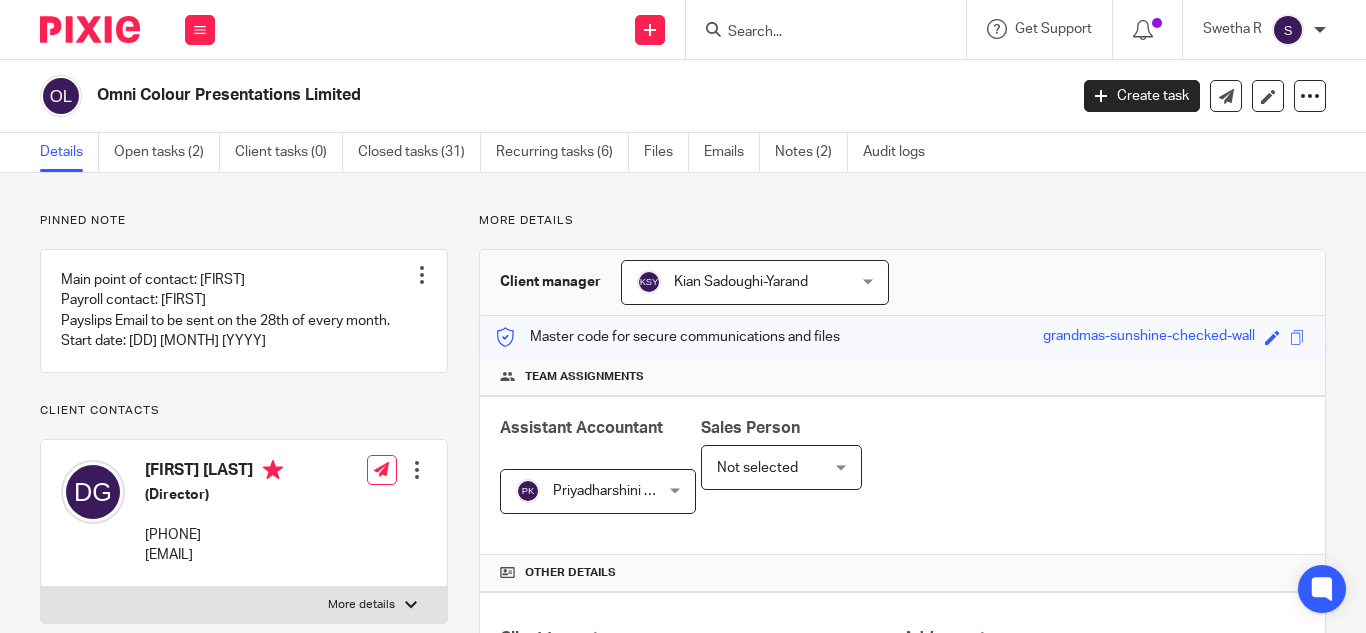 scroll, scrollTop: 0, scrollLeft: 0, axis: both 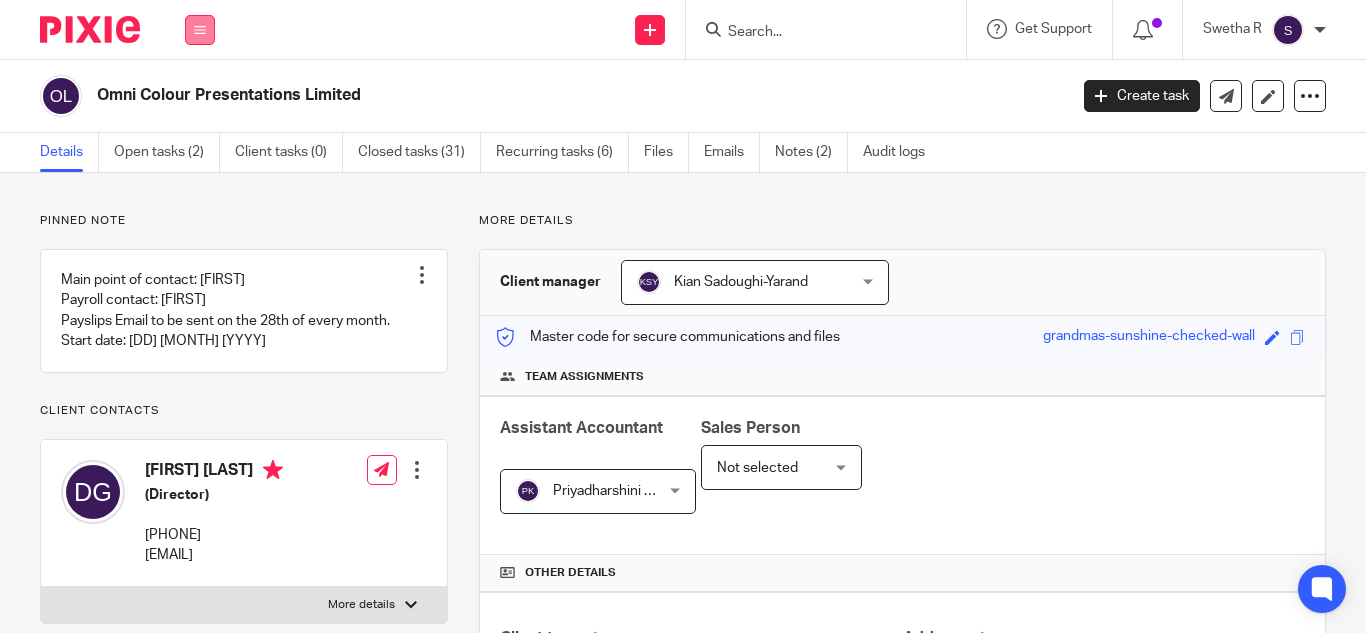 click at bounding box center (200, 30) 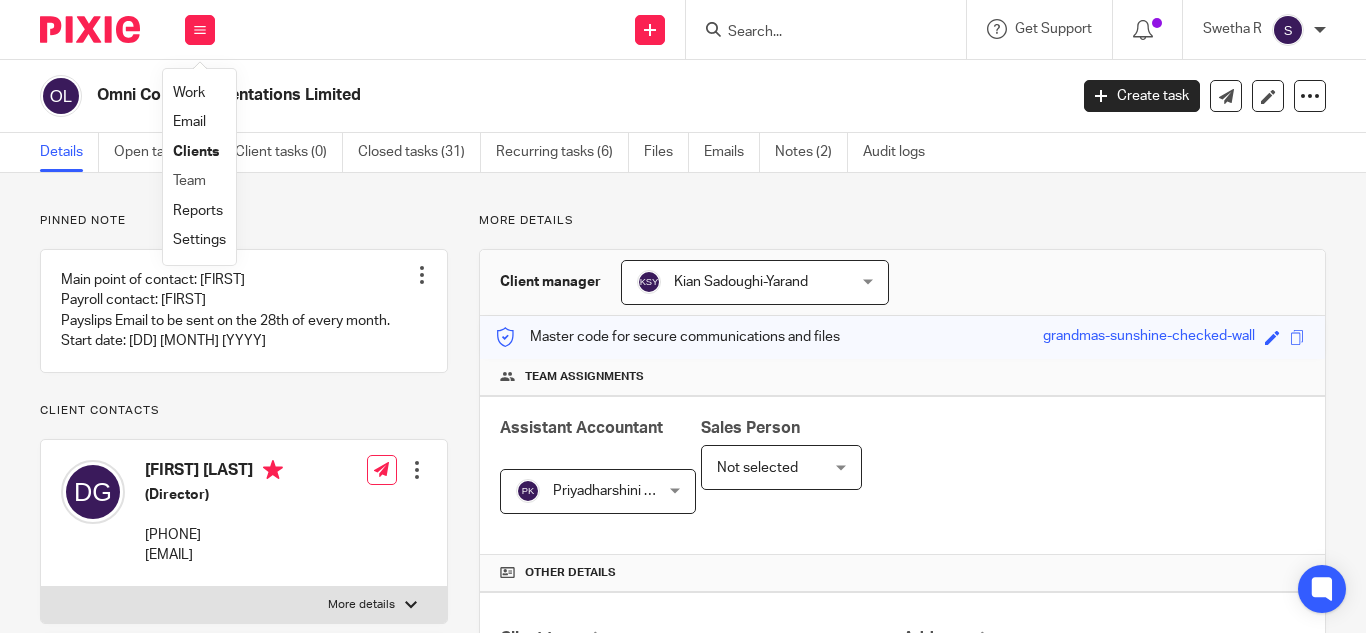 click on "Team" at bounding box center [199, 181] 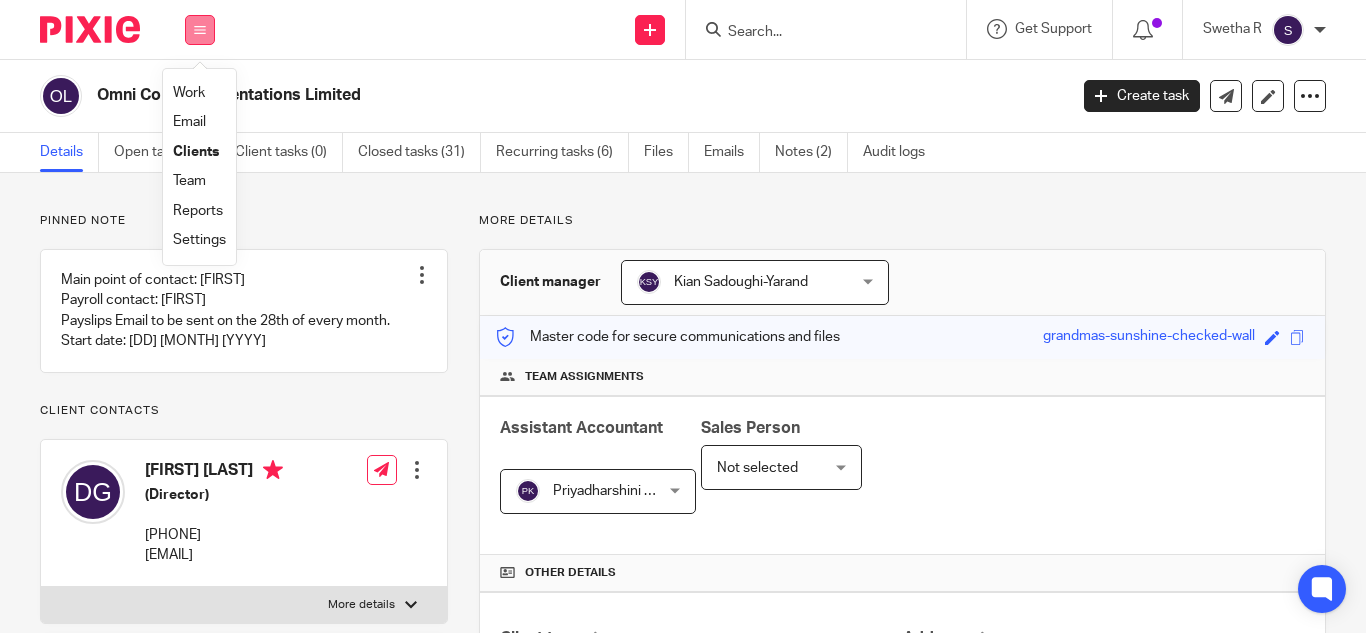 click at bounding box center [200, 30] 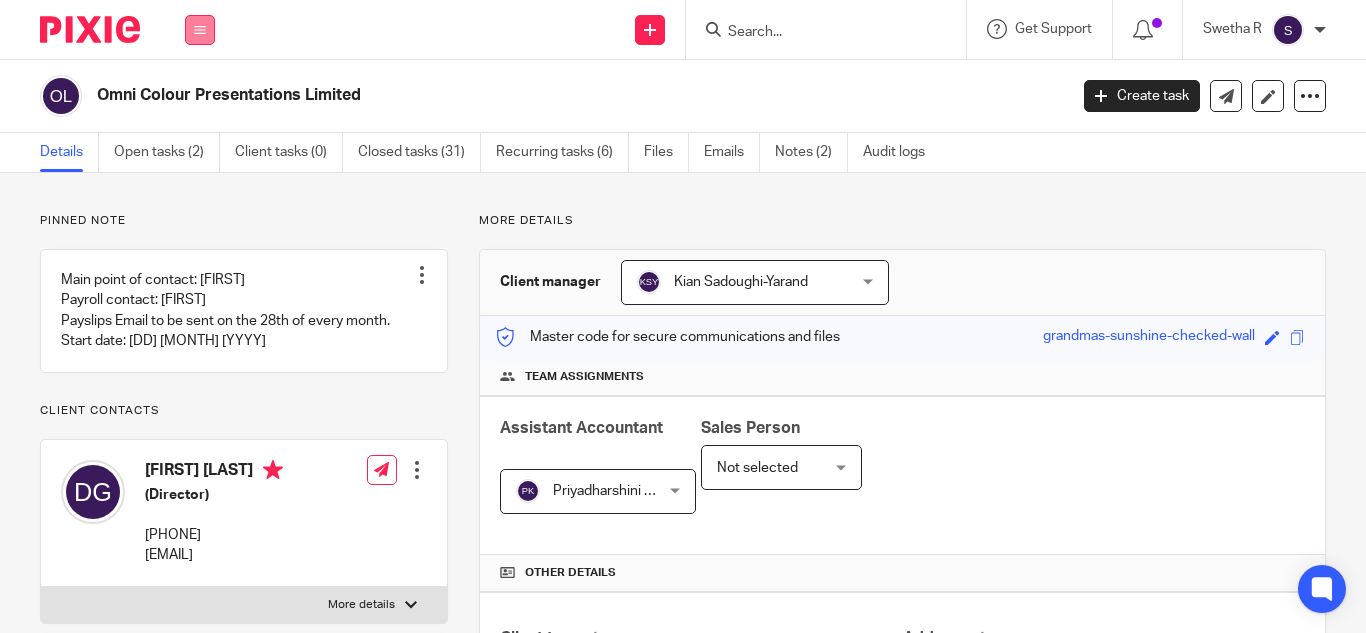 click at bounding box center [200, 30] 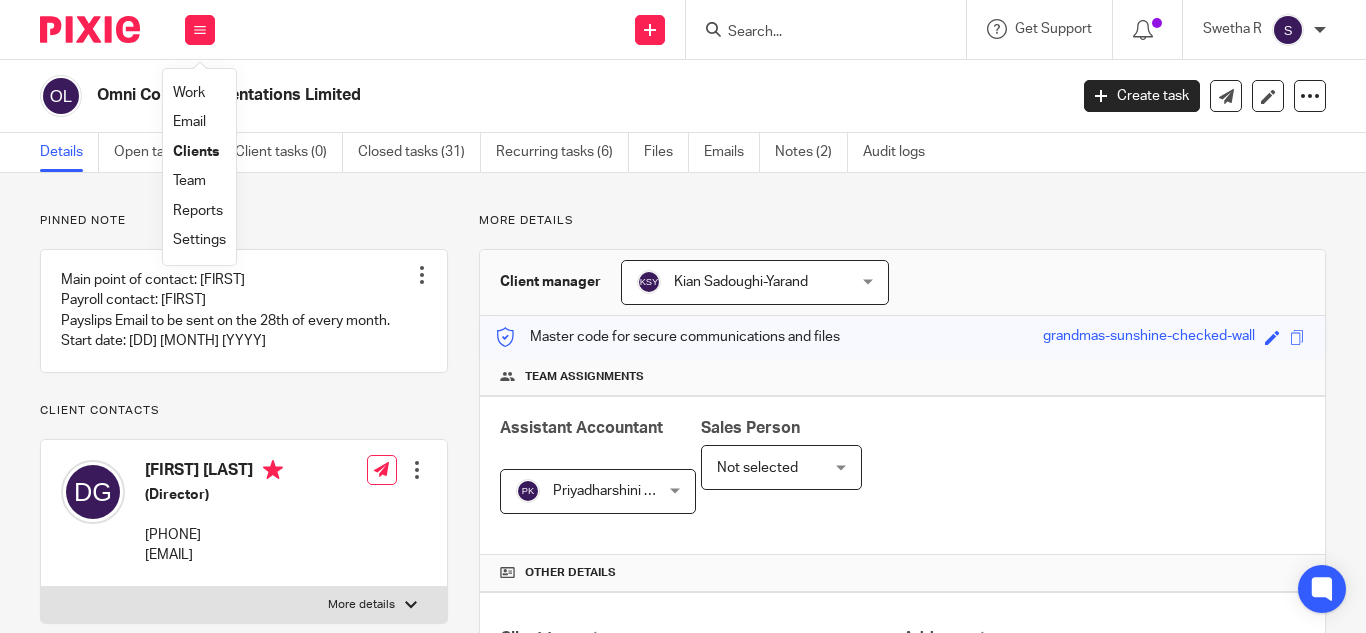 click on "Clients" at bounding box center [196, 152] 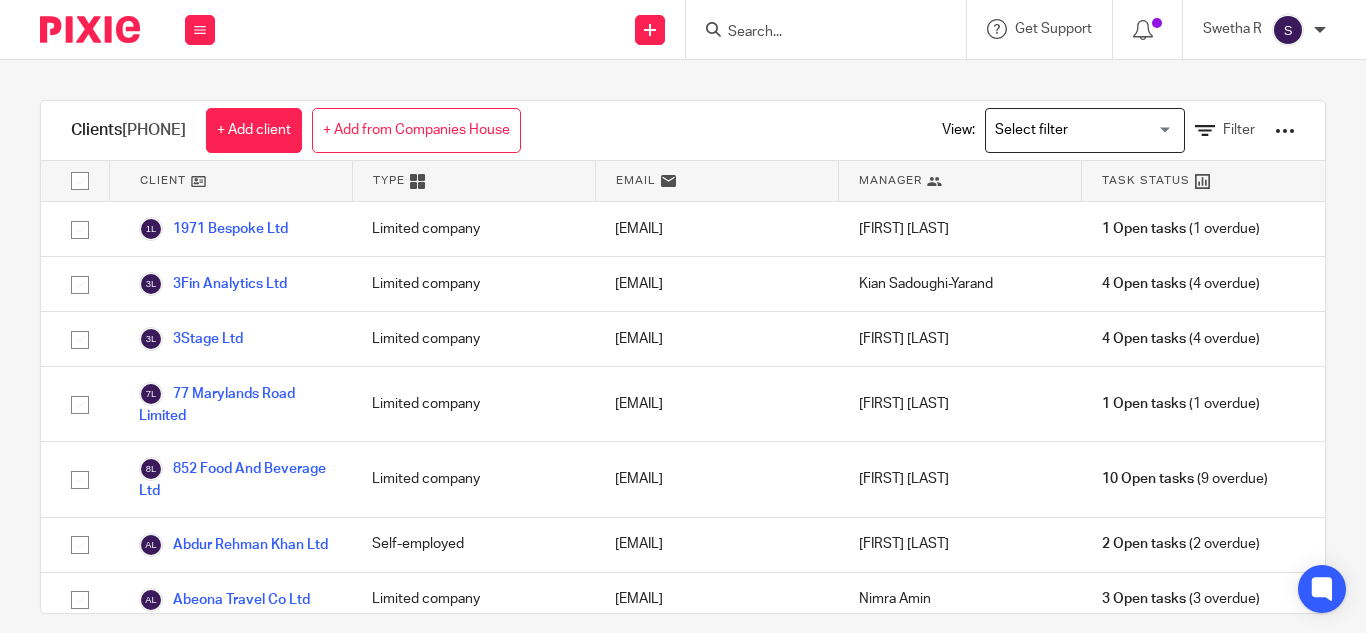 scroll, scrollTop: 0, scrollLeft: 0, axis: both 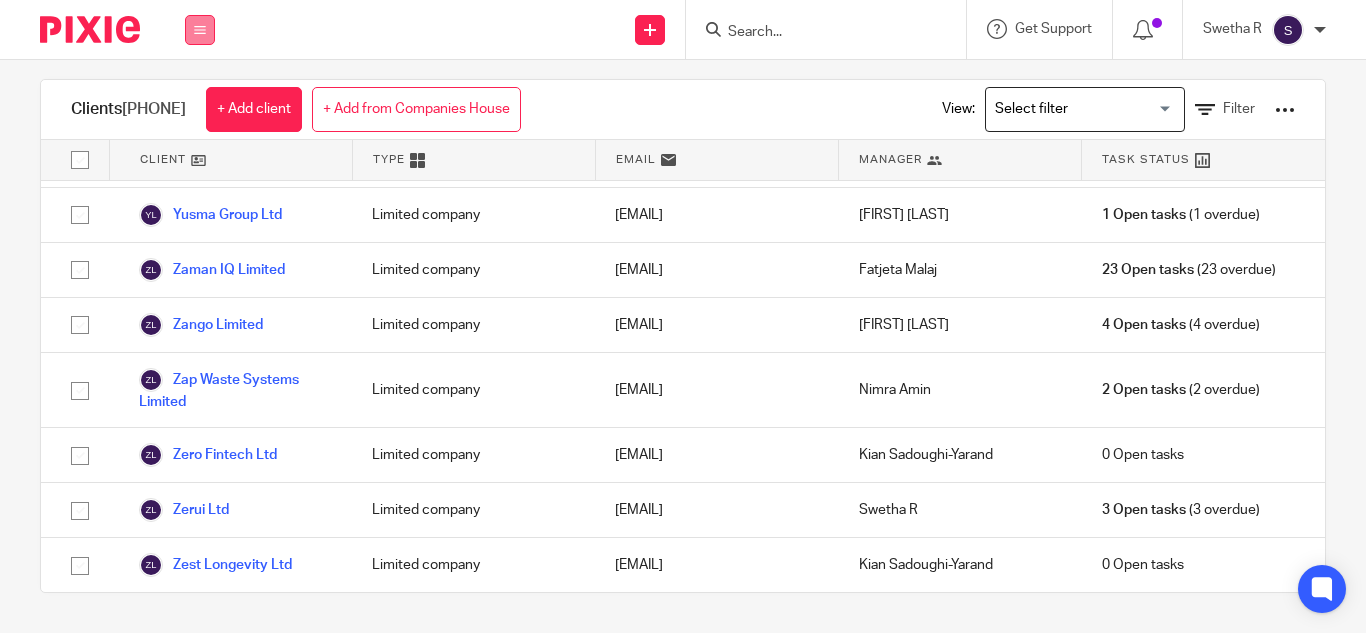 click at bounding box center (200, 30) 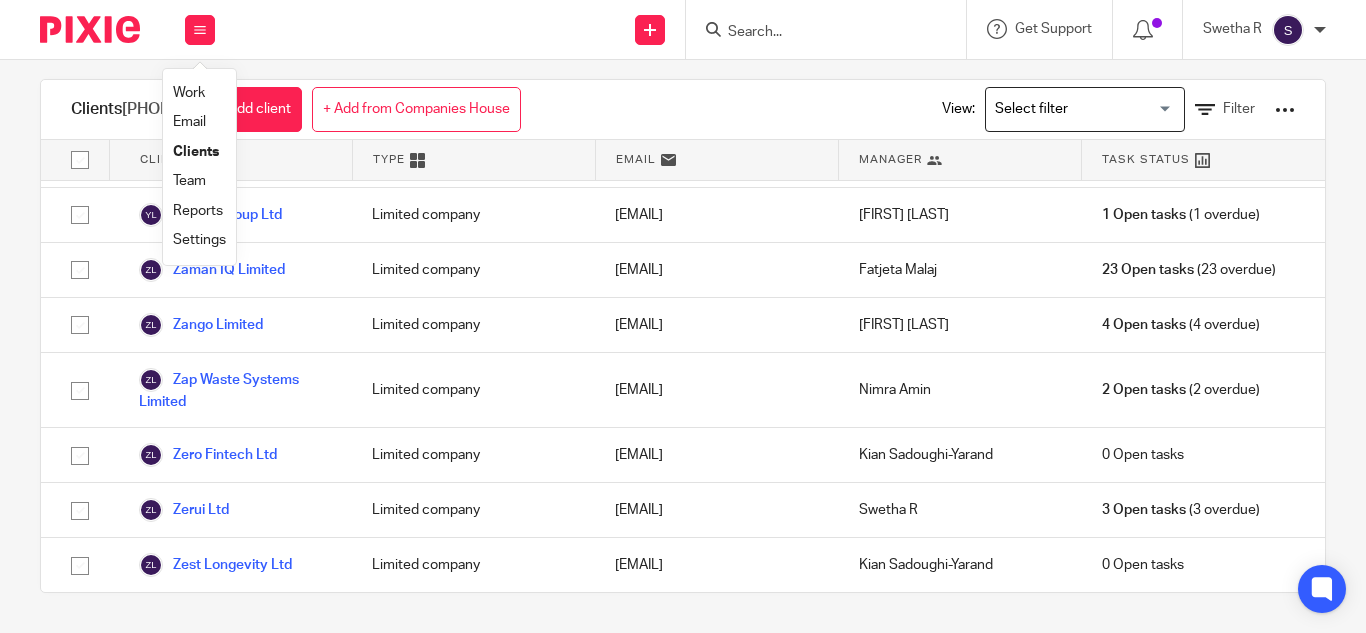 click on "Work" at bounding box center [189, 93] 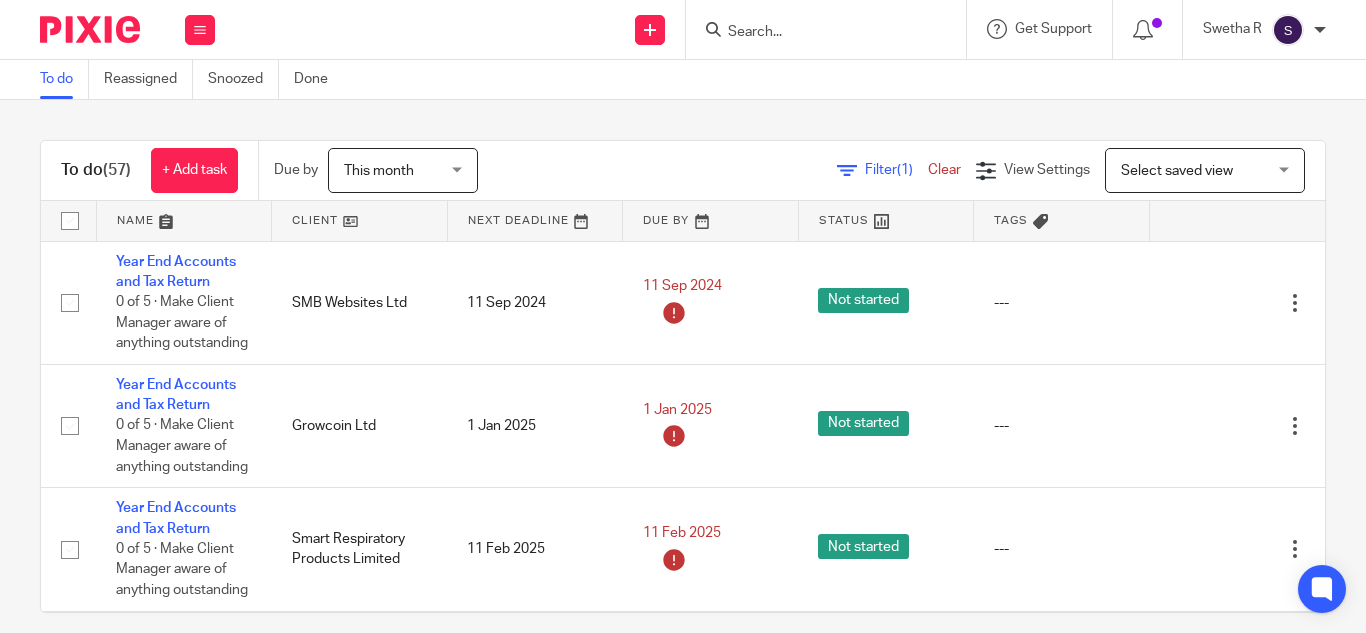 scroll, scrollTop: 0, scrollLeft: 0, axis: both 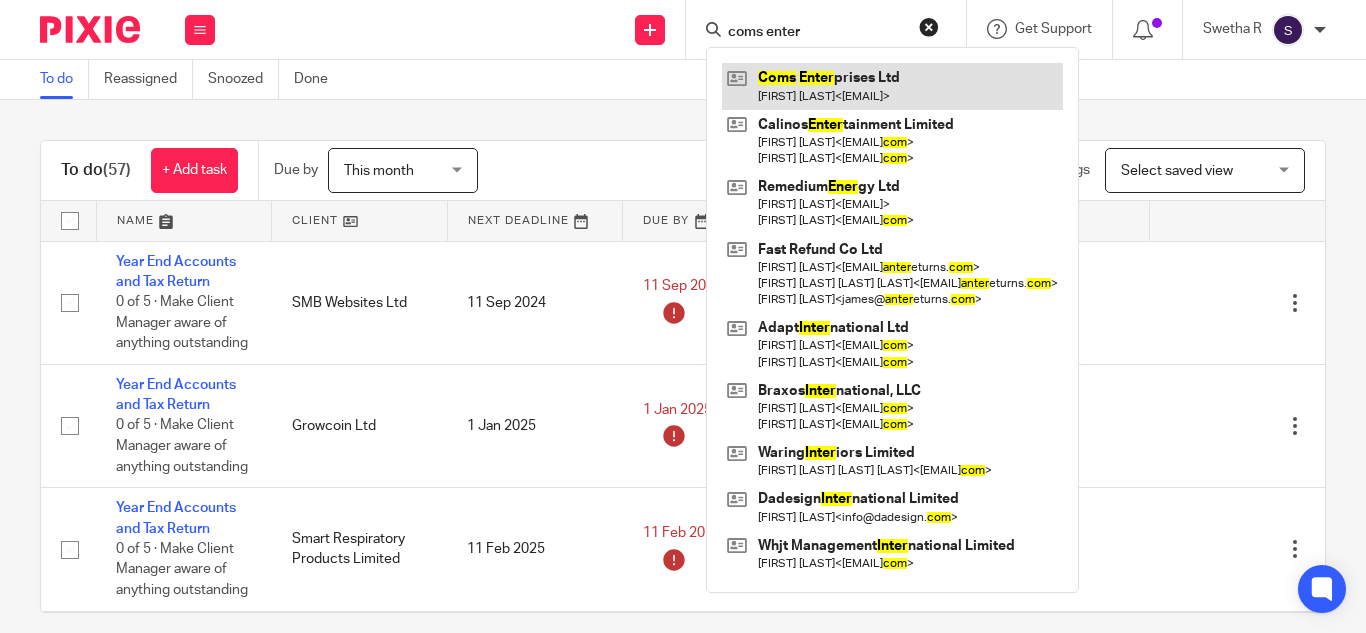 type on "coms enter" 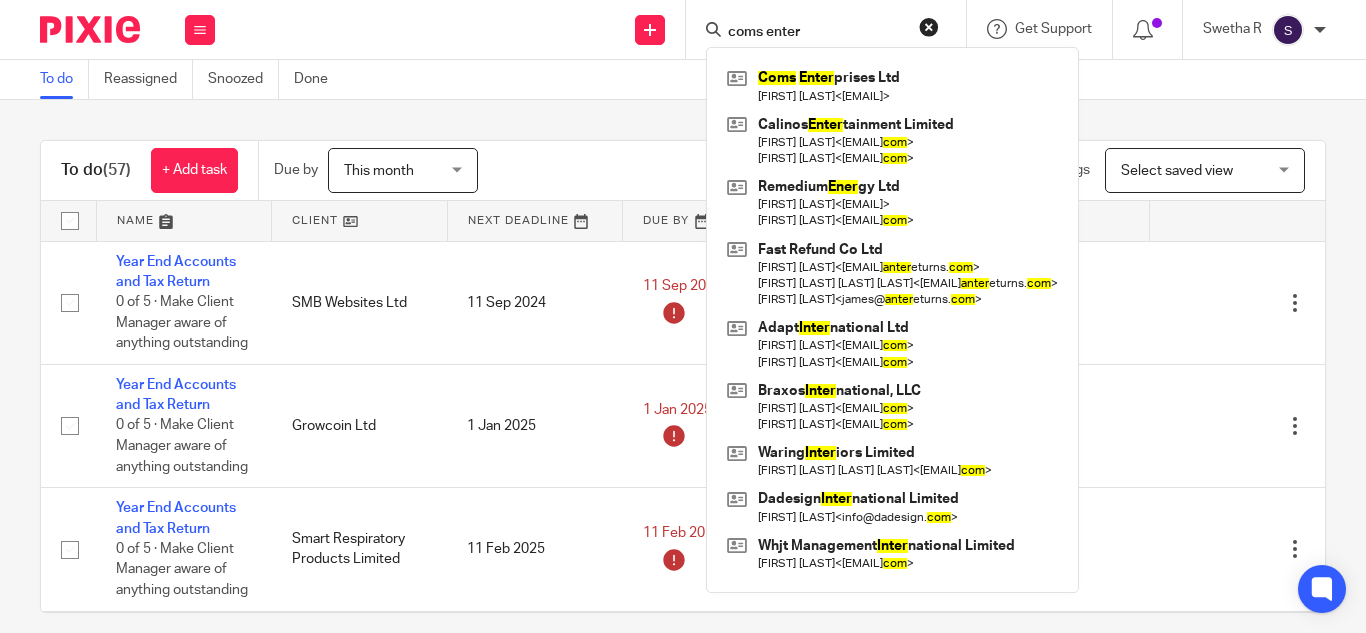 click on "To do
(57)   + Add task    Due by
This month
This month
Today
Tomorrow
This week
Next week
This month
Next month
All
this_month     Filter
(1) Clear     View Settings   View Settings     (1) Filters   Clear   Save     Manage saved views
Select saved view
Select saved view
Select saved view
Name     Client     Next Deadline     Due By     Status   Tags       Year End Accounts and Tax Return
0
of
5 ·
Make Client Manager aware of anything outstanding
SMB Websites Ltd
11 Sep 2024
11 Sep 2024
Not started
---             Edit task
Delete" at bounding box center [683, 366] 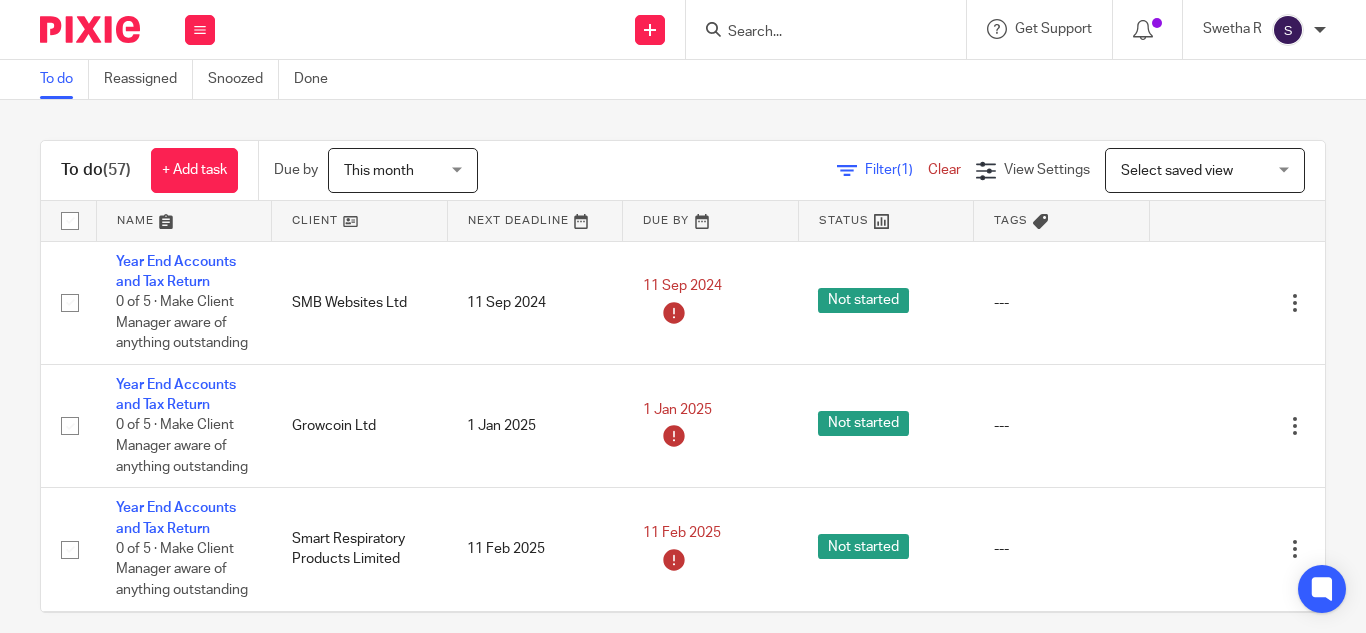 click at bounding box center [832, 29] 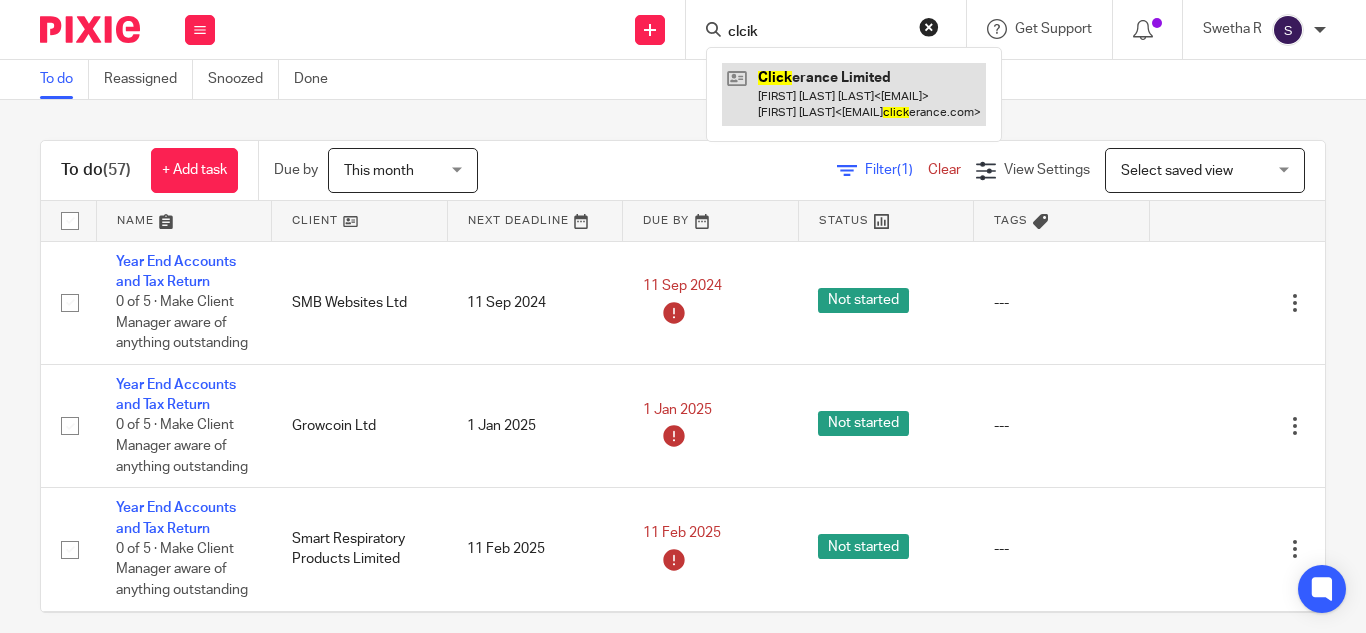type on "clcik" 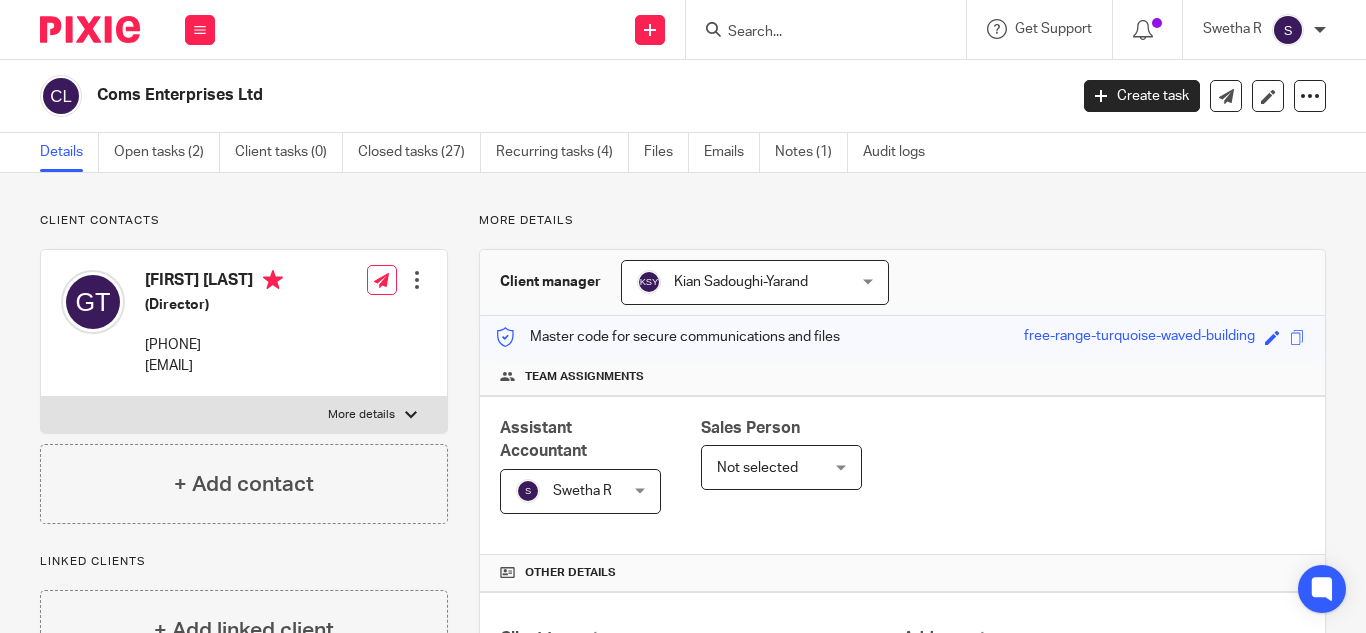 scroll, scrollTop: 0, scrollLeft: 0, axis: both 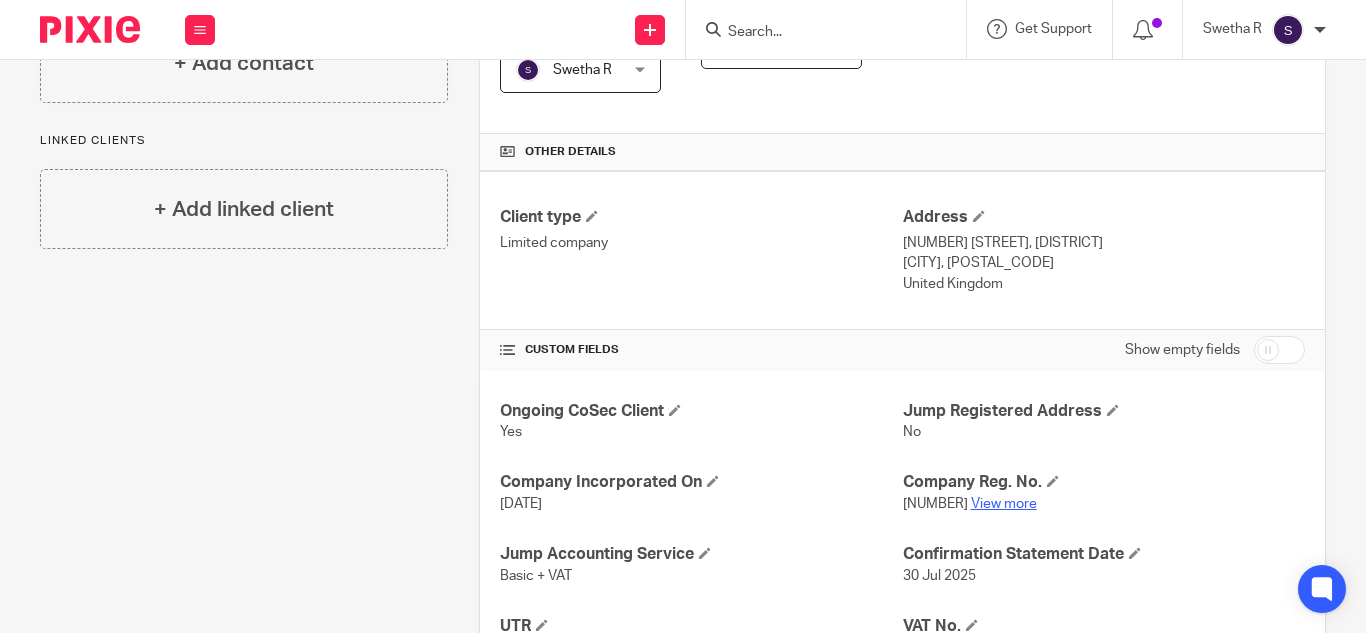 click on "View more" at bounding box center (1004, 504) 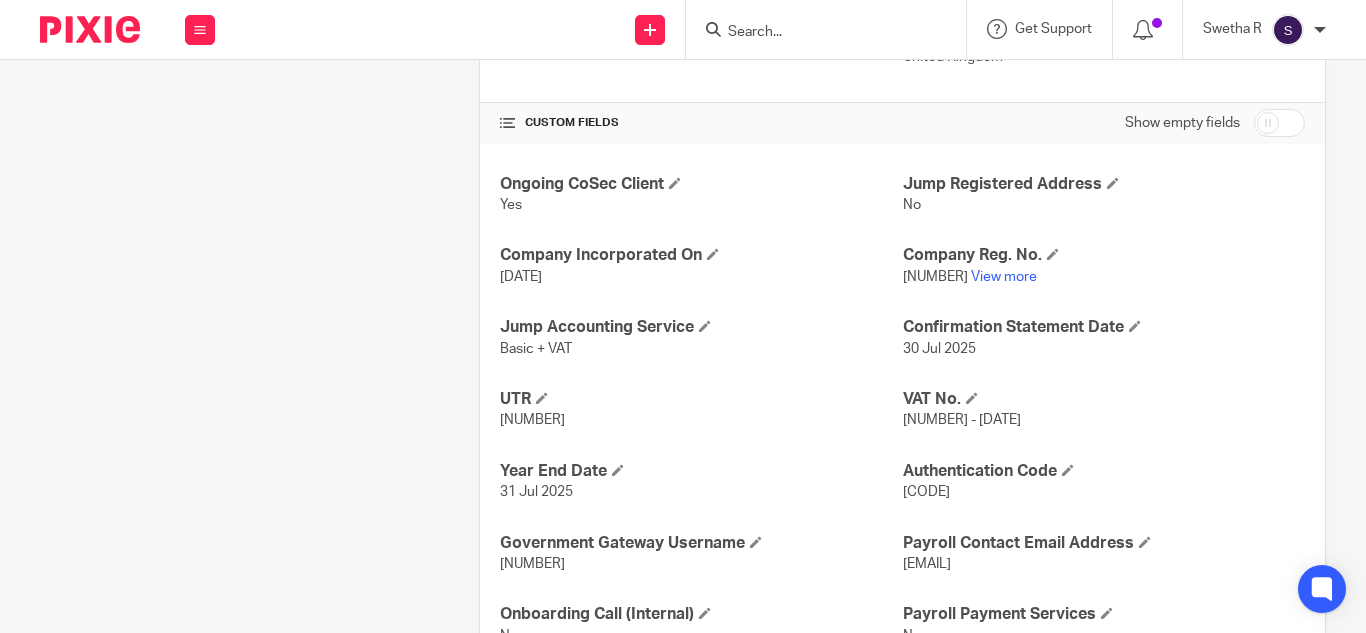 scroll, scrollTop: 649, scrollLeft: 0, axis: vertical 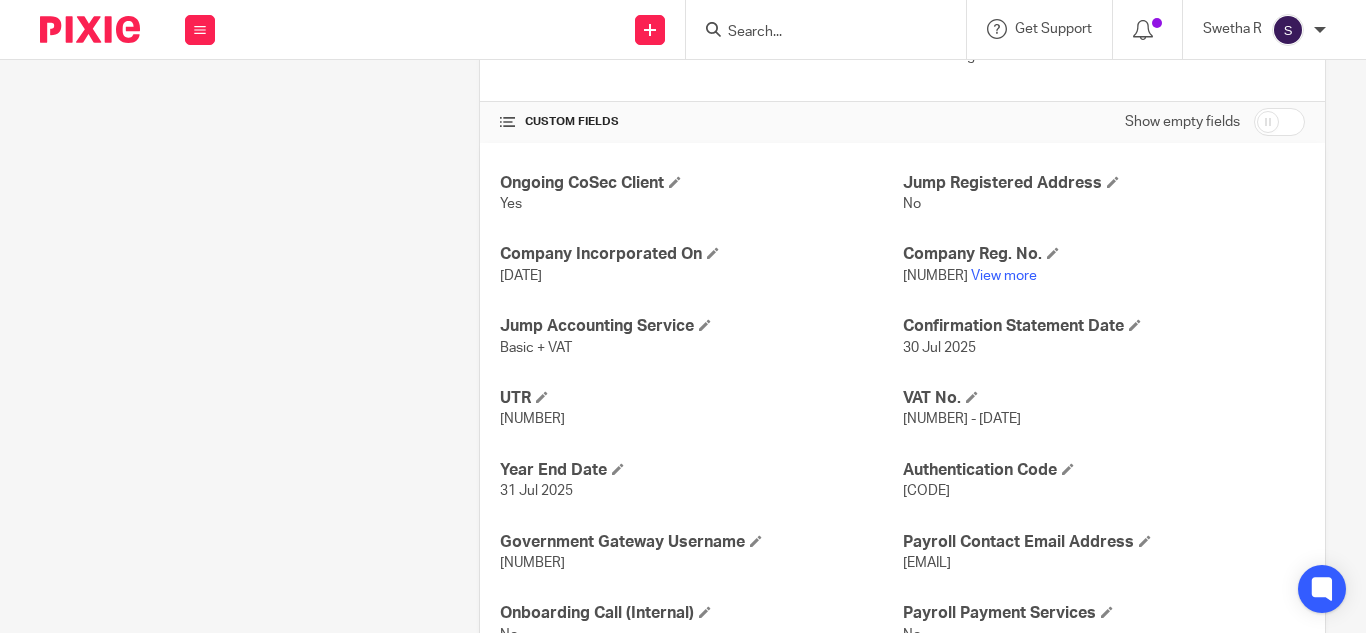 click on "X8QY36" at bounding box center (926, 491) 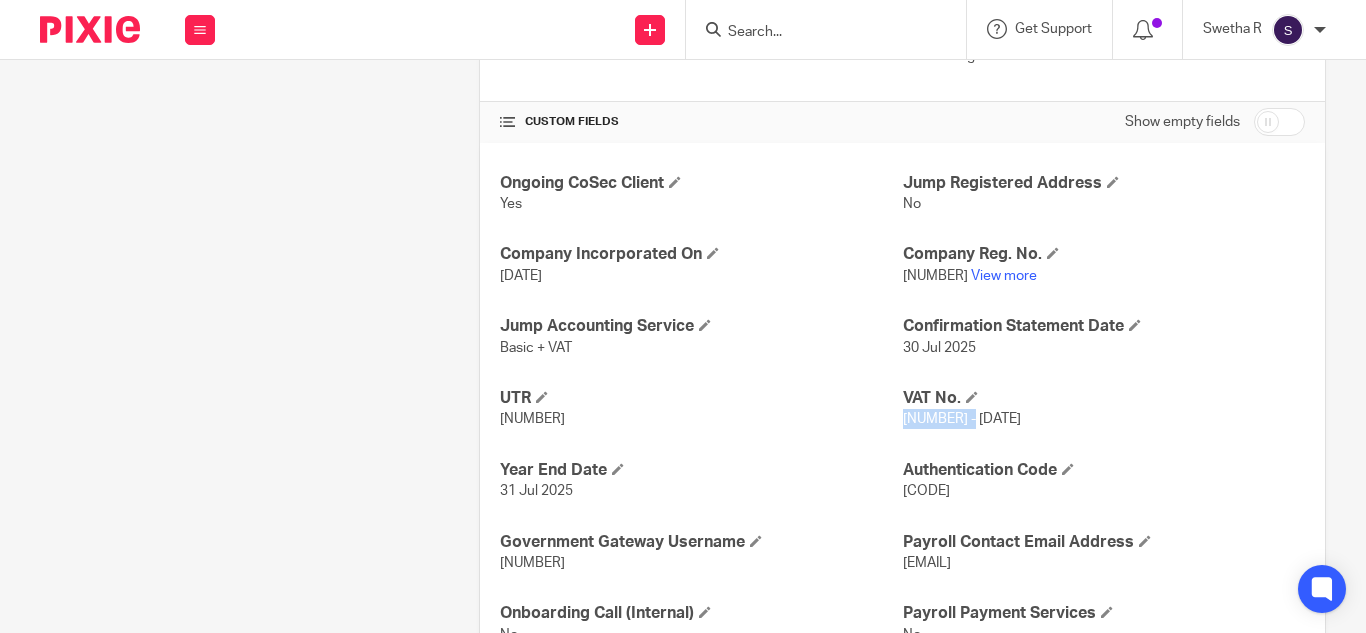 click on "458936830 - 1st Aug 23" at bounding box center [962, 419] 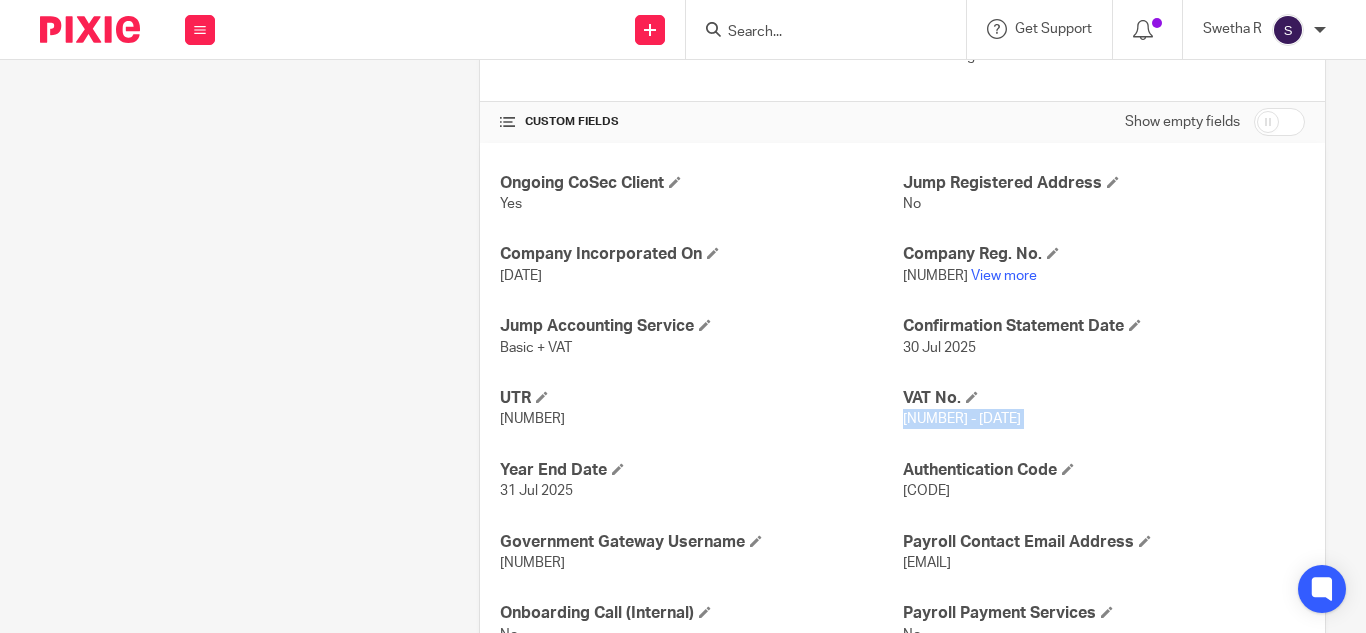 click on "458936830 - 1st Aug 23" at bounding box center [962, 419] 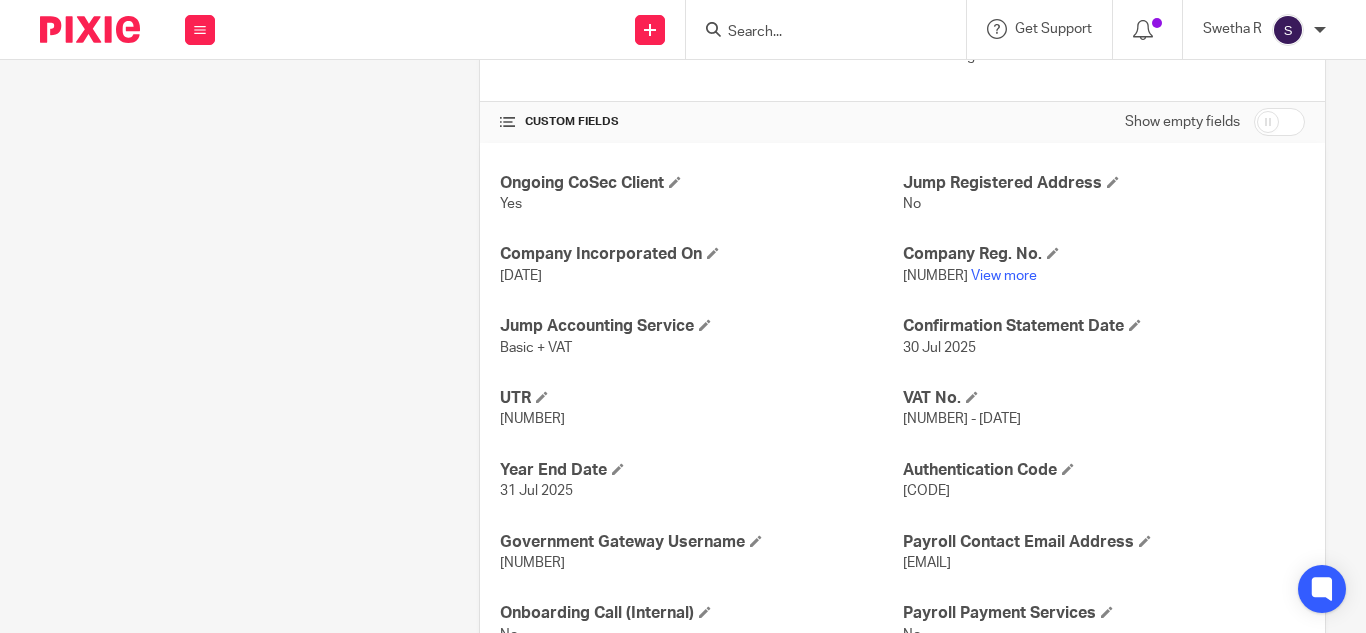 click on "458936830 - 1st Aug 23" at bounding box center (962, 419) 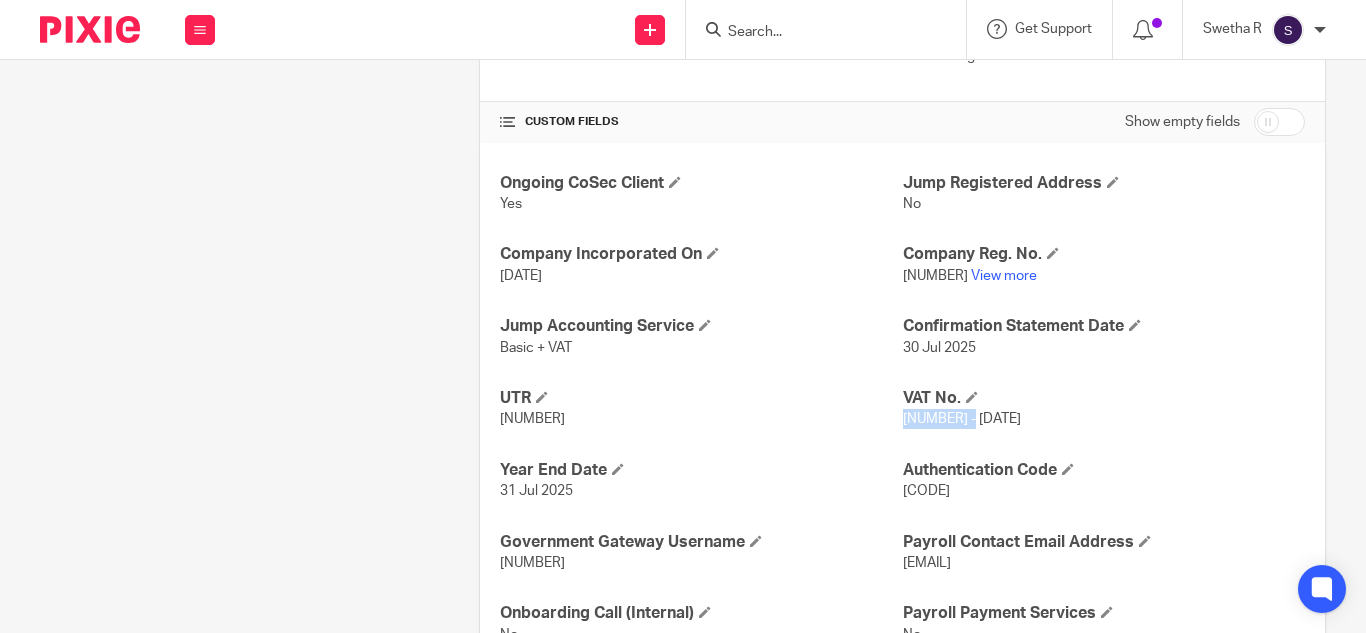 click on "458936830 - 1st Aug 23" at bounding box center (962, 419) 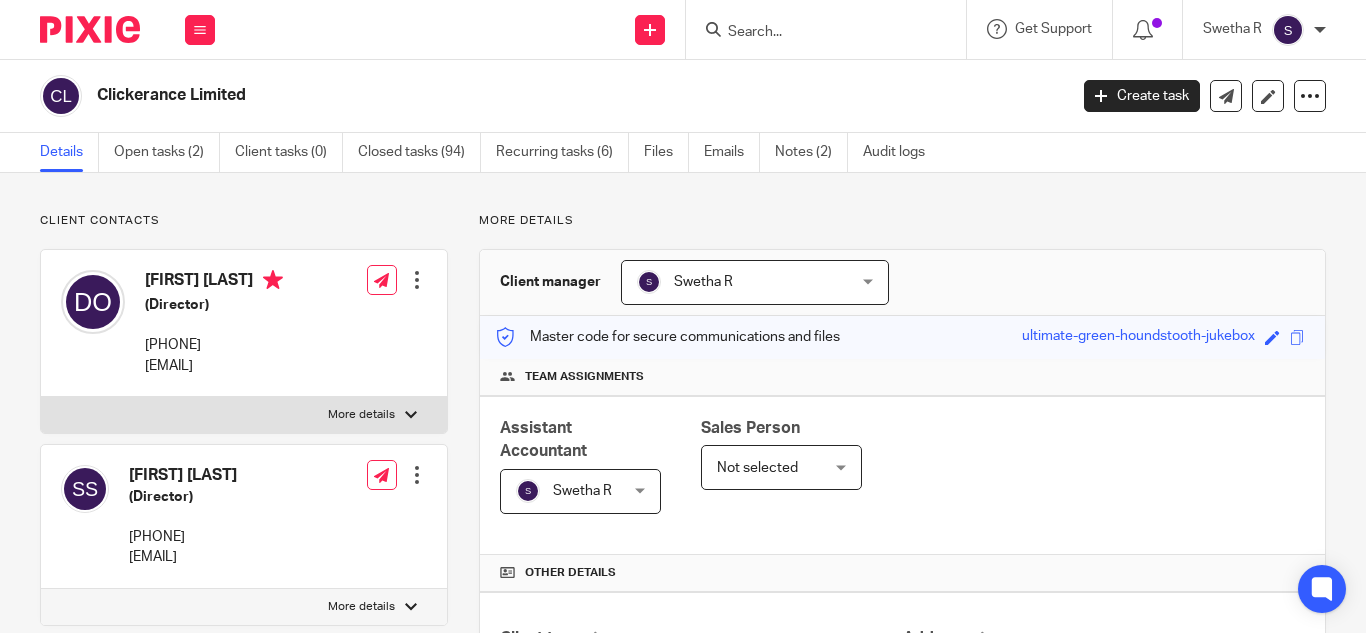 scroll, scrollTop: 0, scrollLeft: 0, axis: both 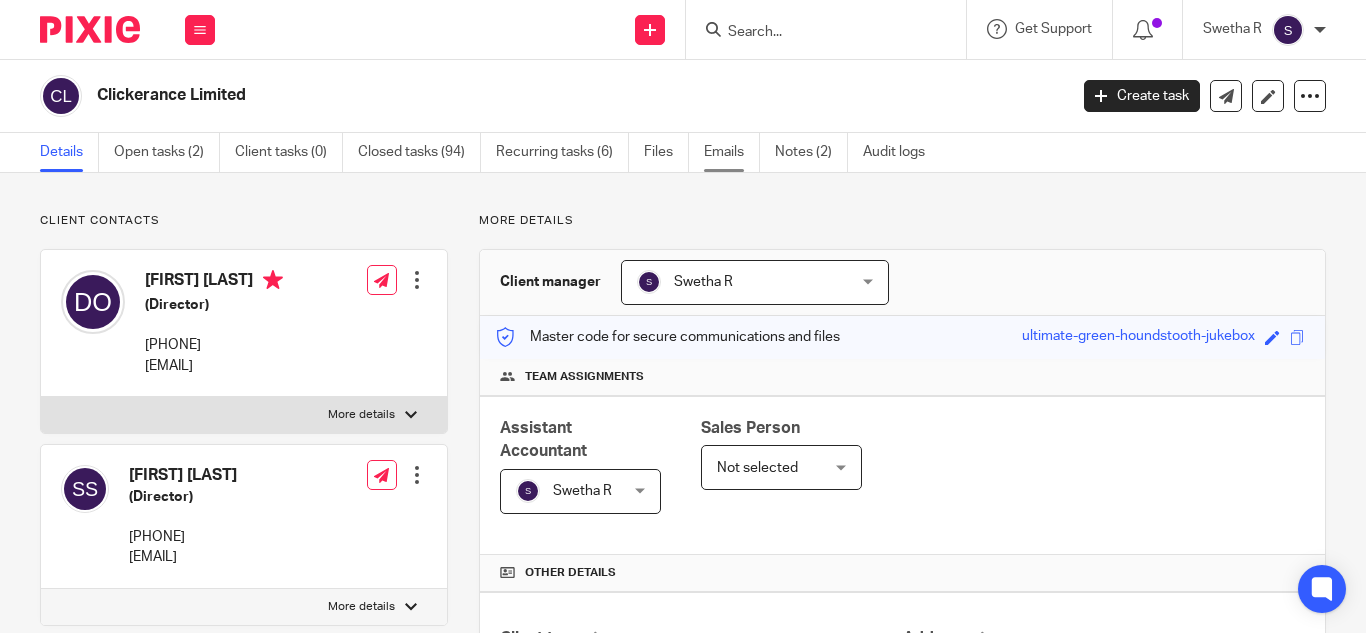click on "Emails" at bounding box center (732, 152) 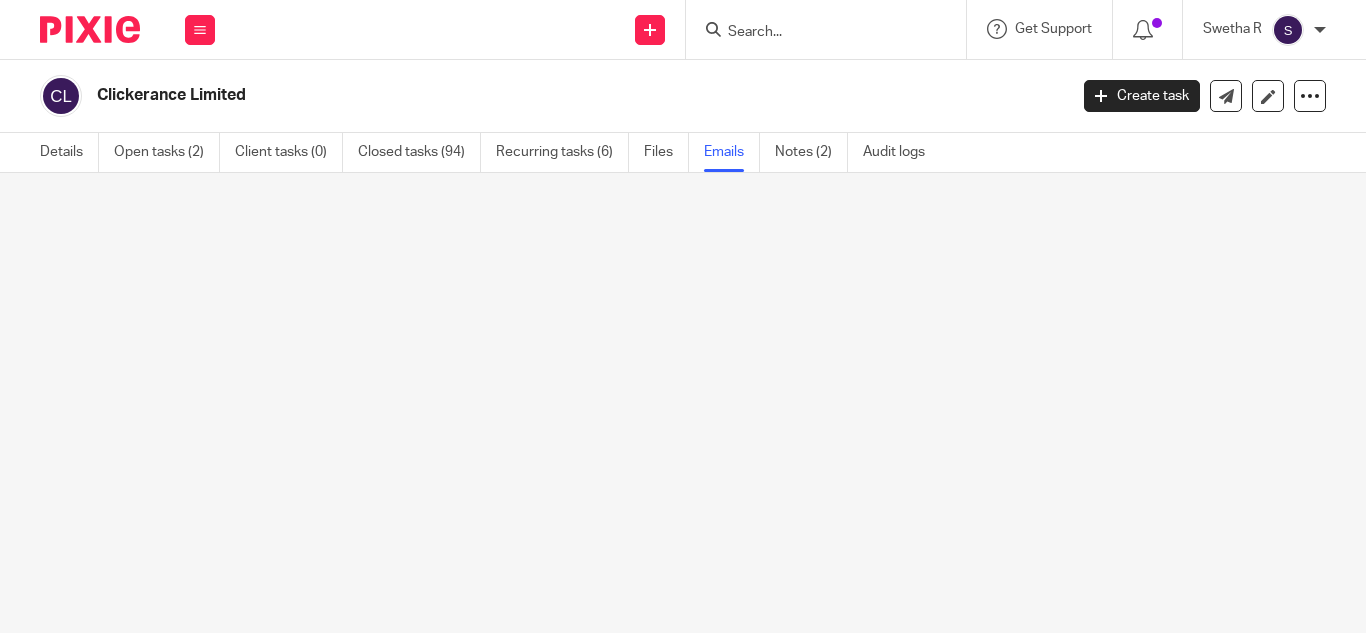 scroll, scrollTop: 0, scrollLeft: 0, axis: both 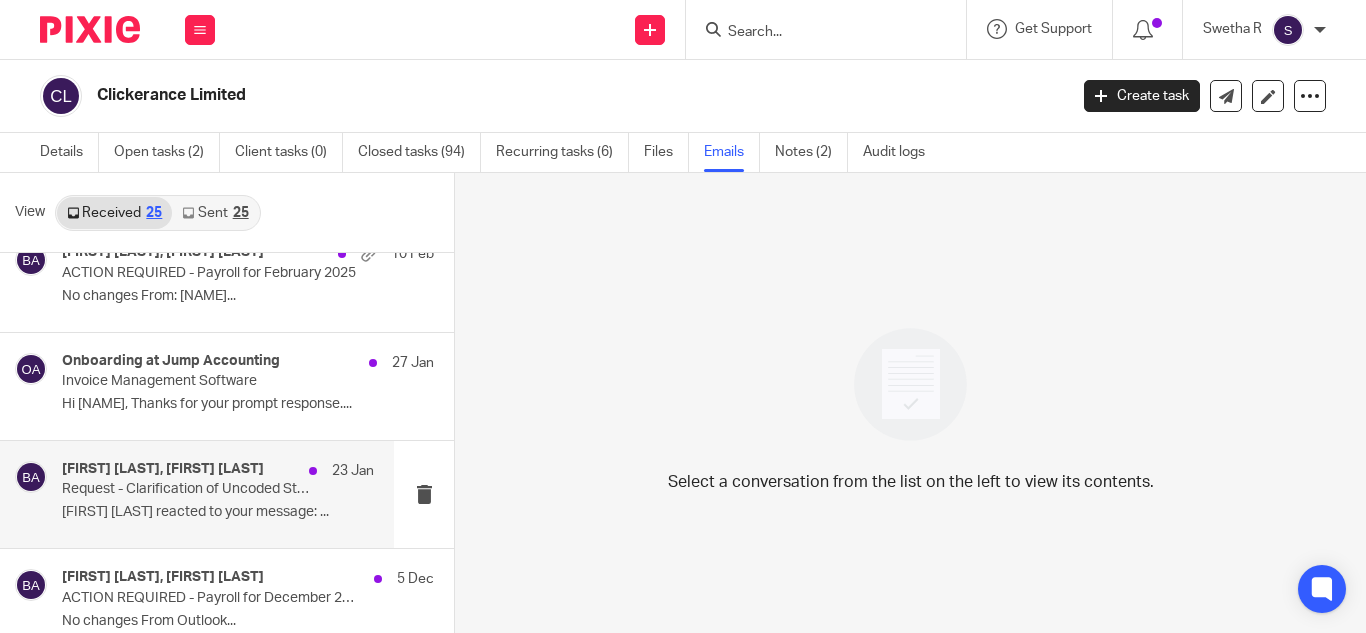 click on "Request - Clarification of Uncoded Statement" at bounding box center [187, 489] 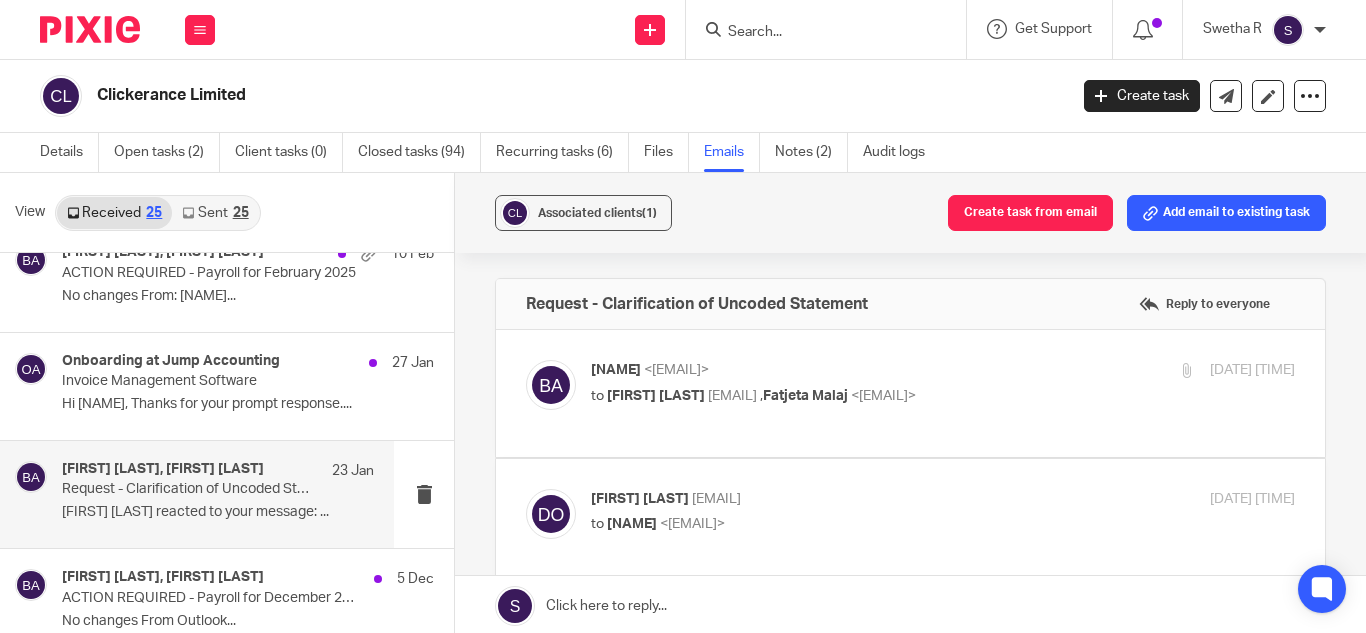 scroll, scrollTop: 0, scrollLeft: 0, axis: both 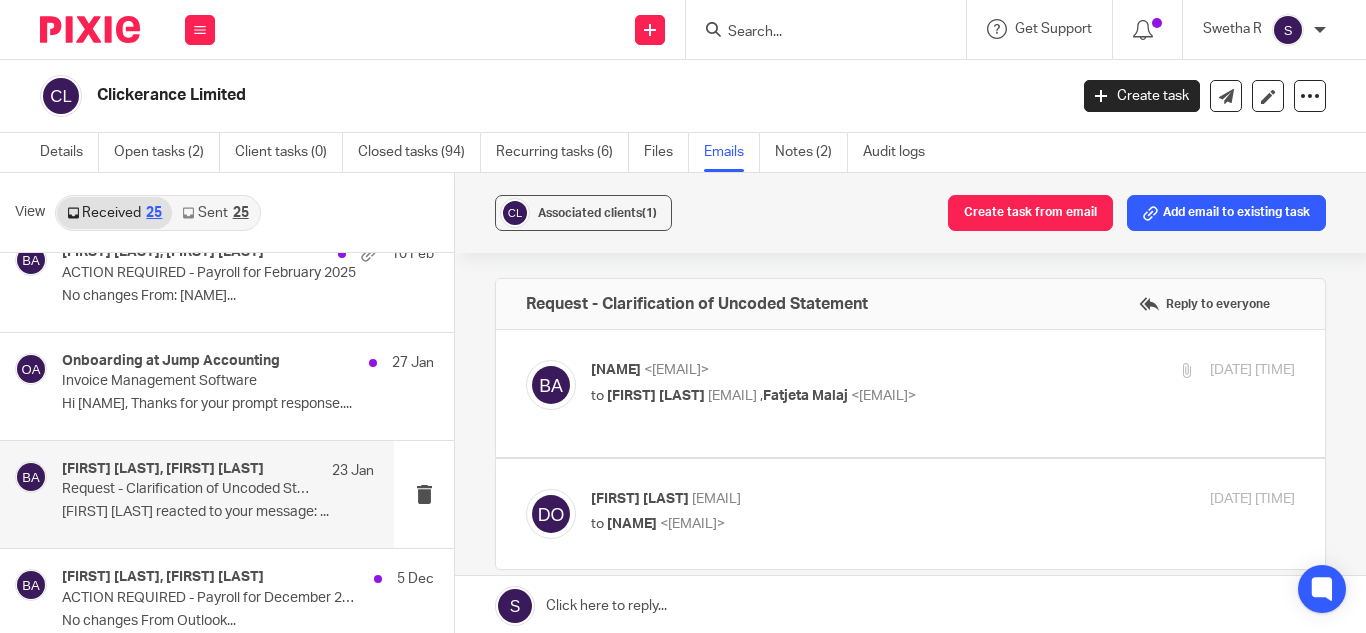 click at bounding box center [910, 393] 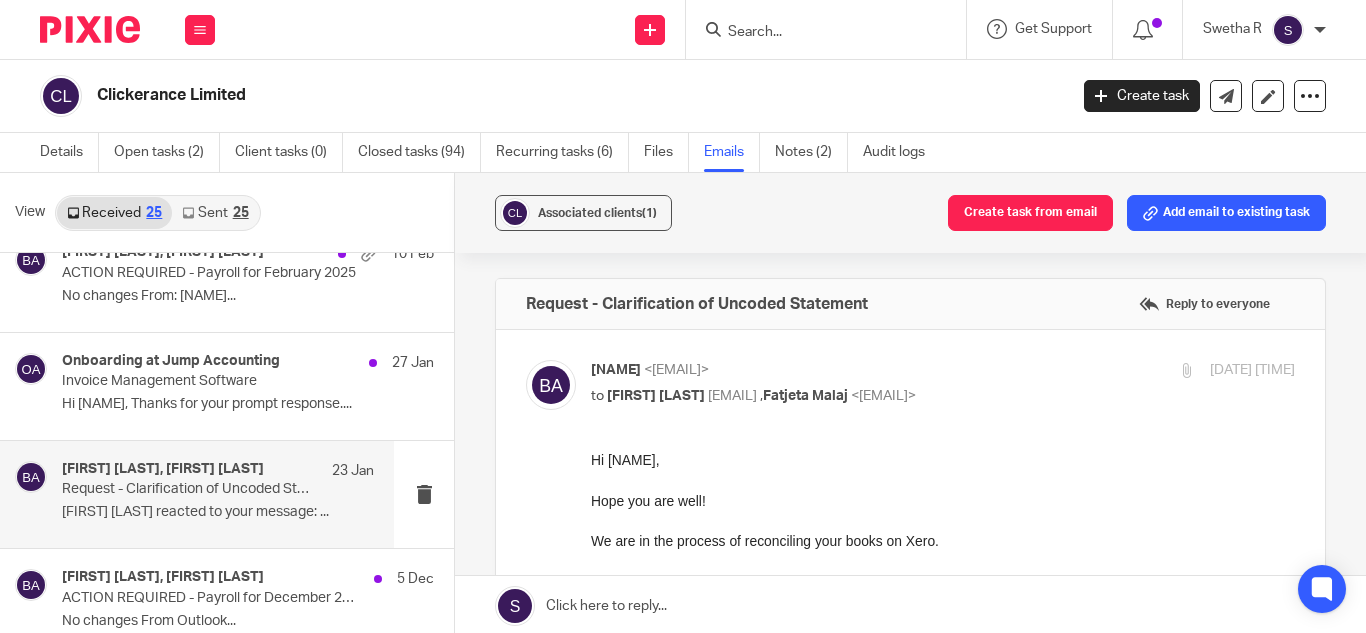 scroll, scrollTop: 0, scrollLeft: 0, axis: both 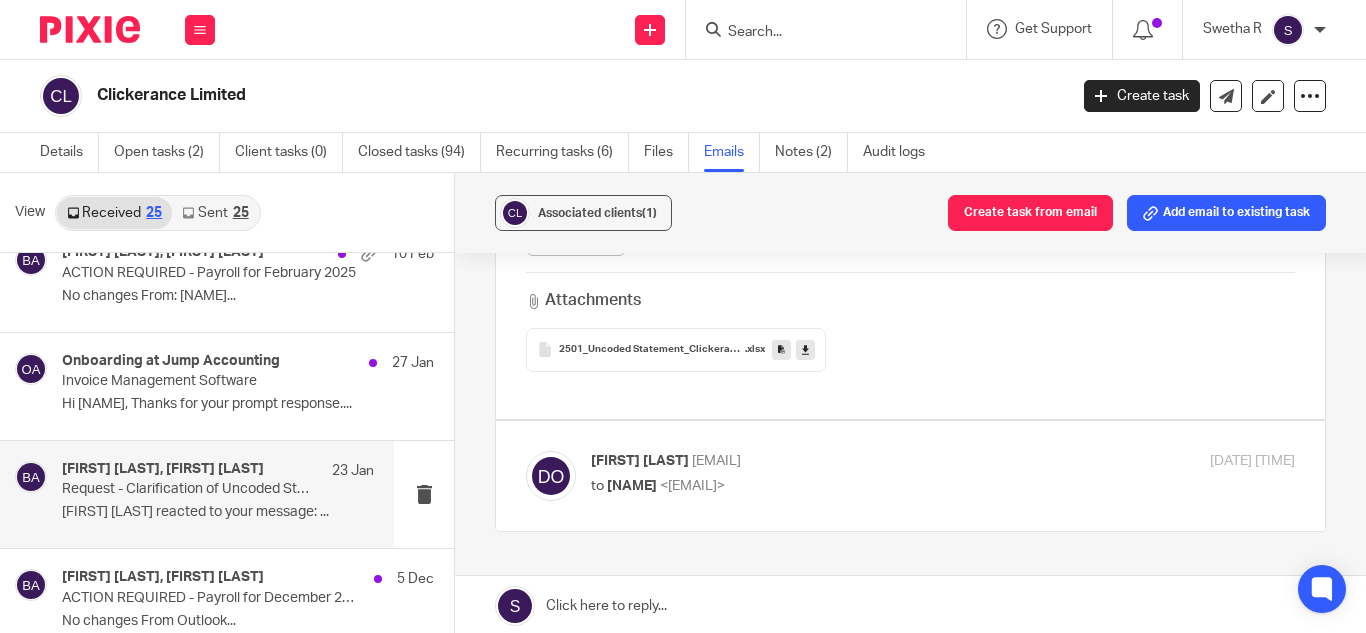 click on "Damilare Ogunleye
<damilare@heyfoodlama.com>" at bounding box center (825, 461) 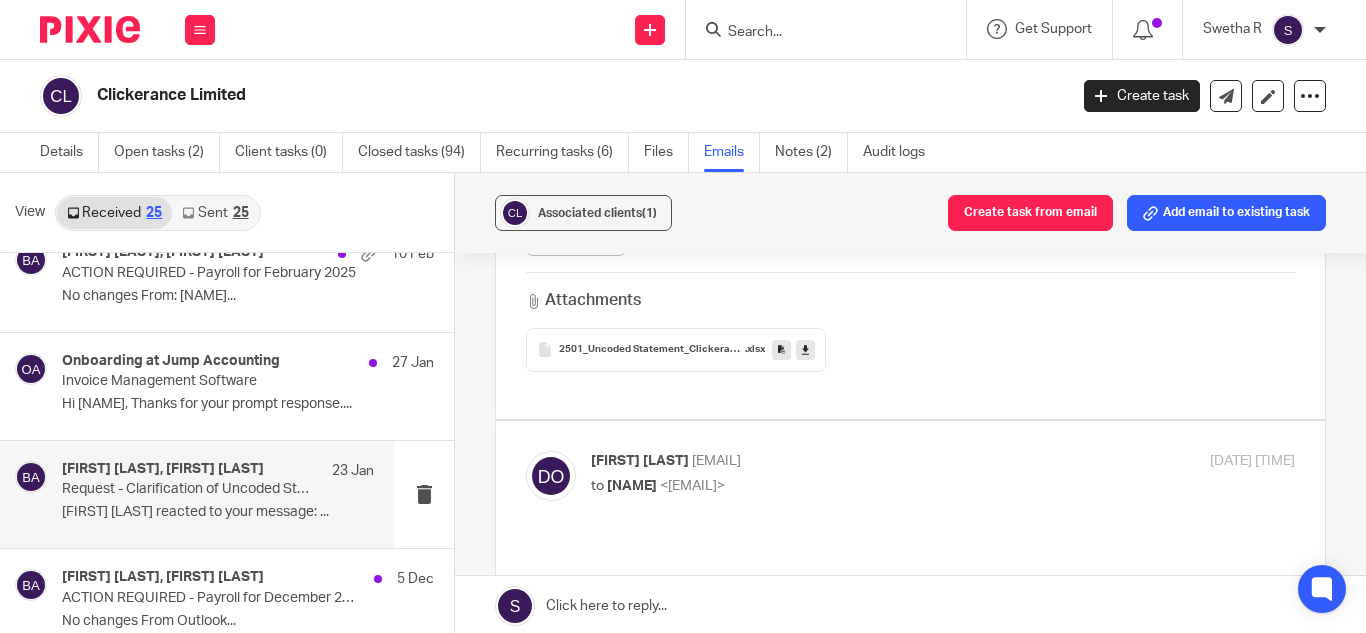 scroll, scrollTop: 1094, scrollLeft: 0, axis: vertical 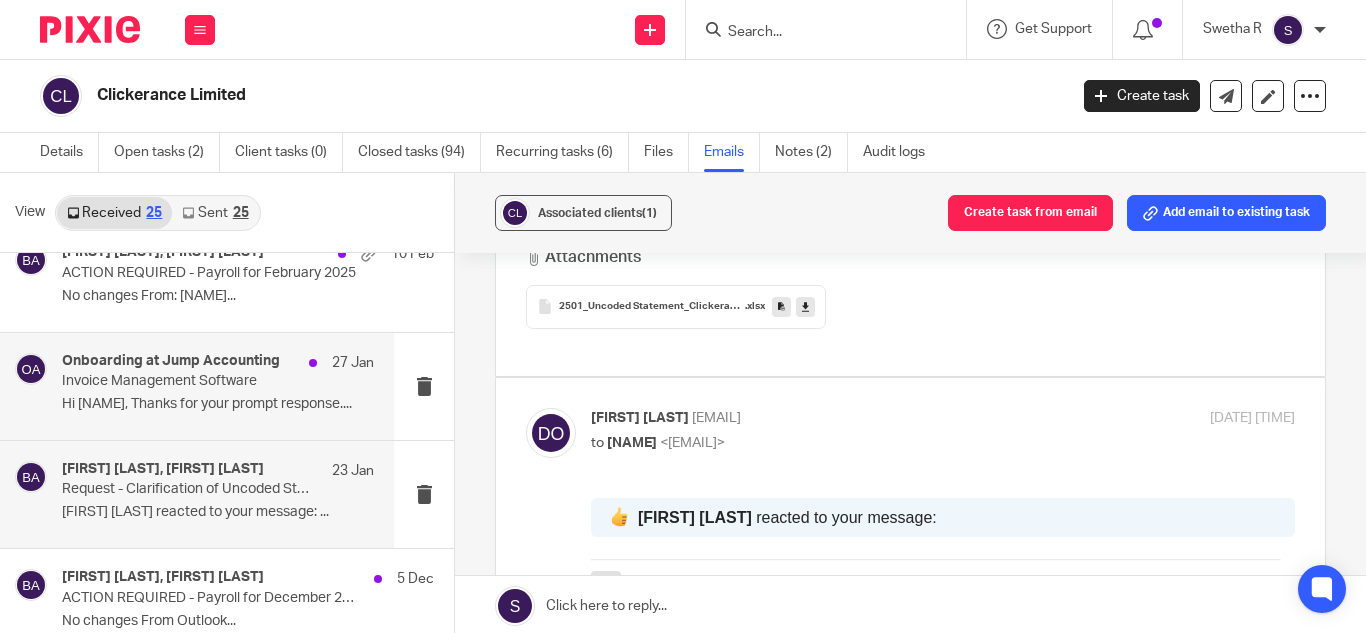 click on "Hi Damilare,   Thanks for your prompt response...." at bounding box center (218, 404) 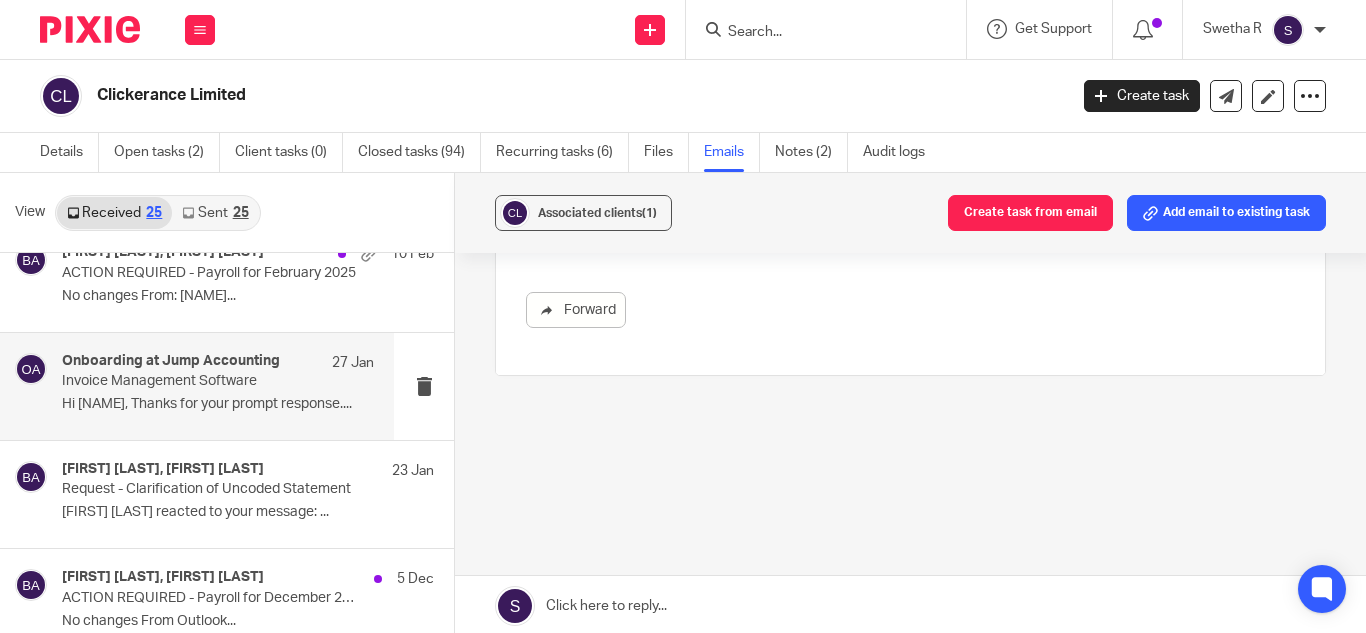 scroll, scrollTop: 0, scrollLeft: 0, axis: both 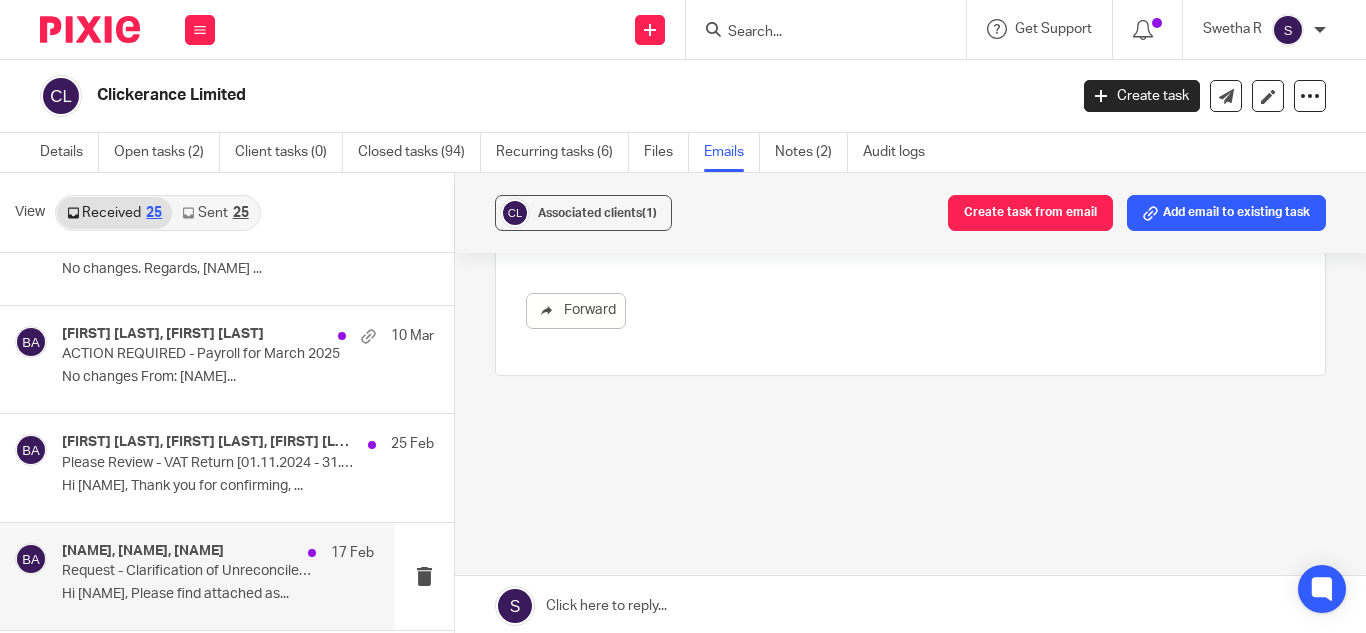 click on "Request - Clarification of Unreconciled items" at bounding box center (187, 571) 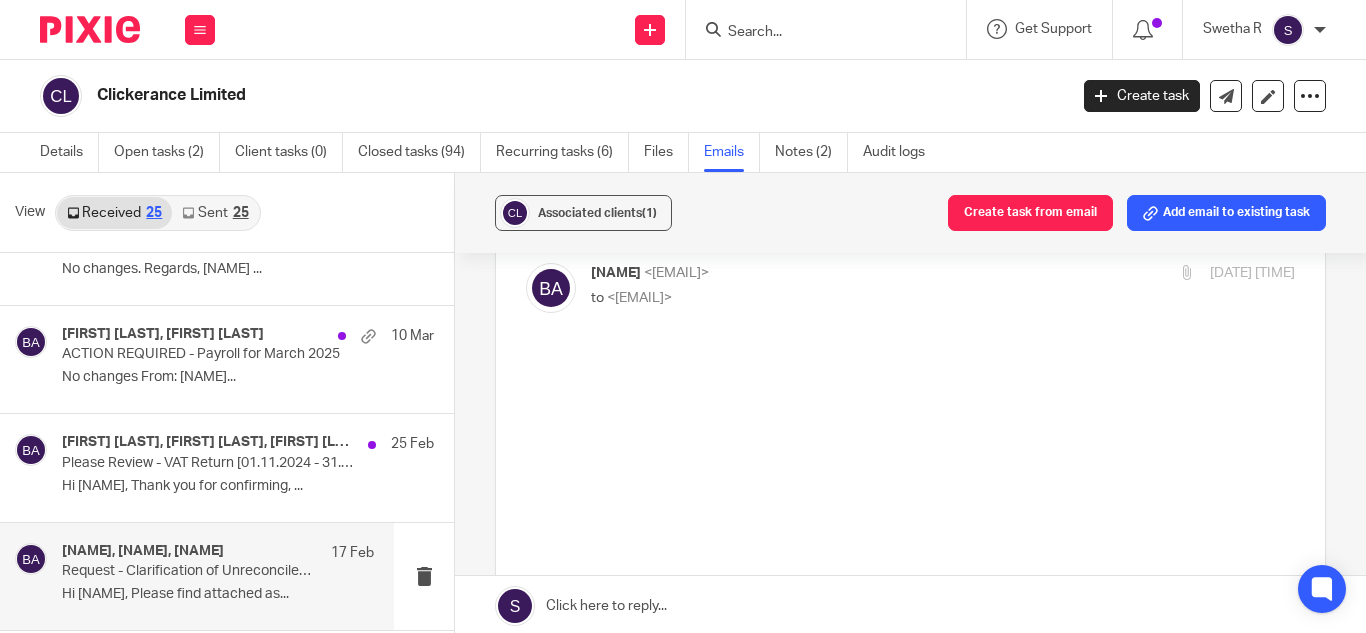 scroll, scrollTop: 0, scrollLeft: 0, axis: both 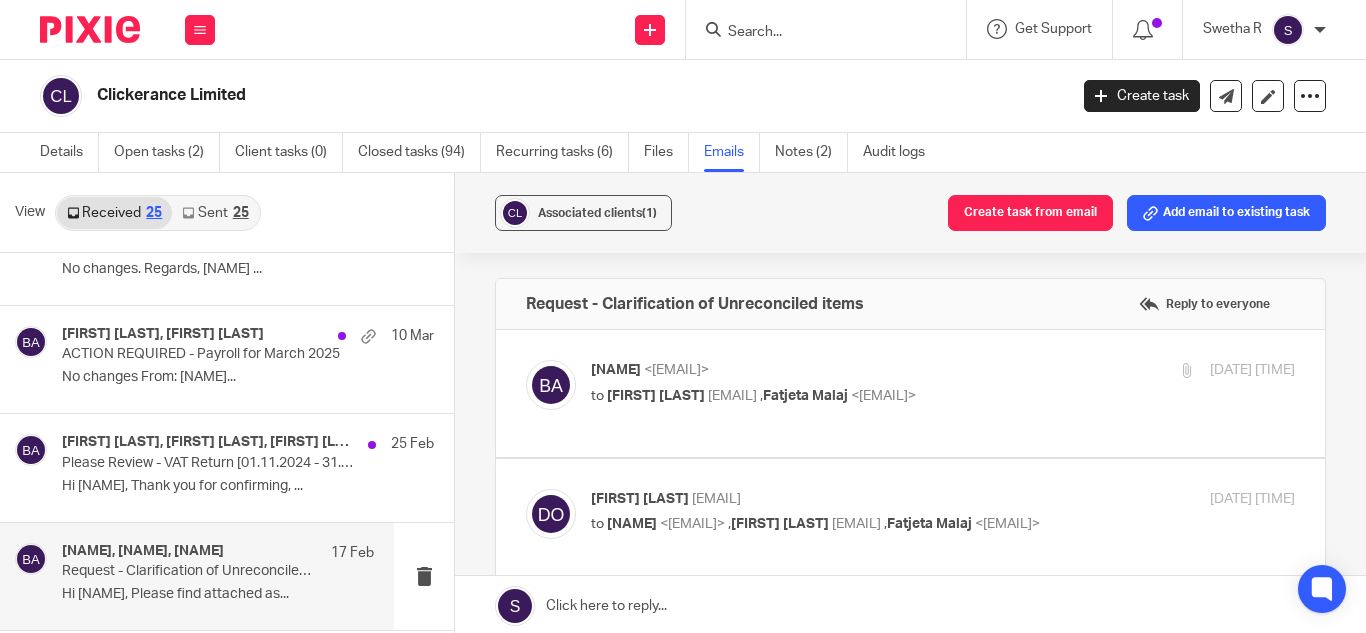 click at bounding box center (910, 393) 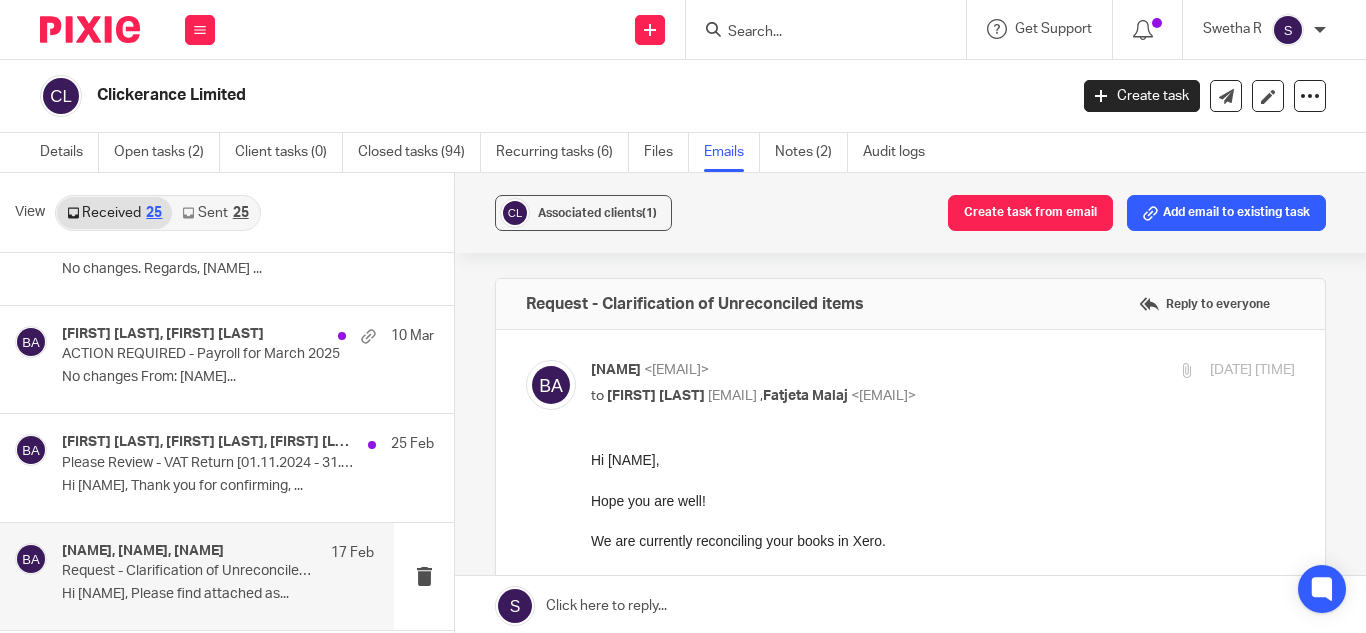 scroll, scrollTop: 0, scrollLeft: 0, axis: both 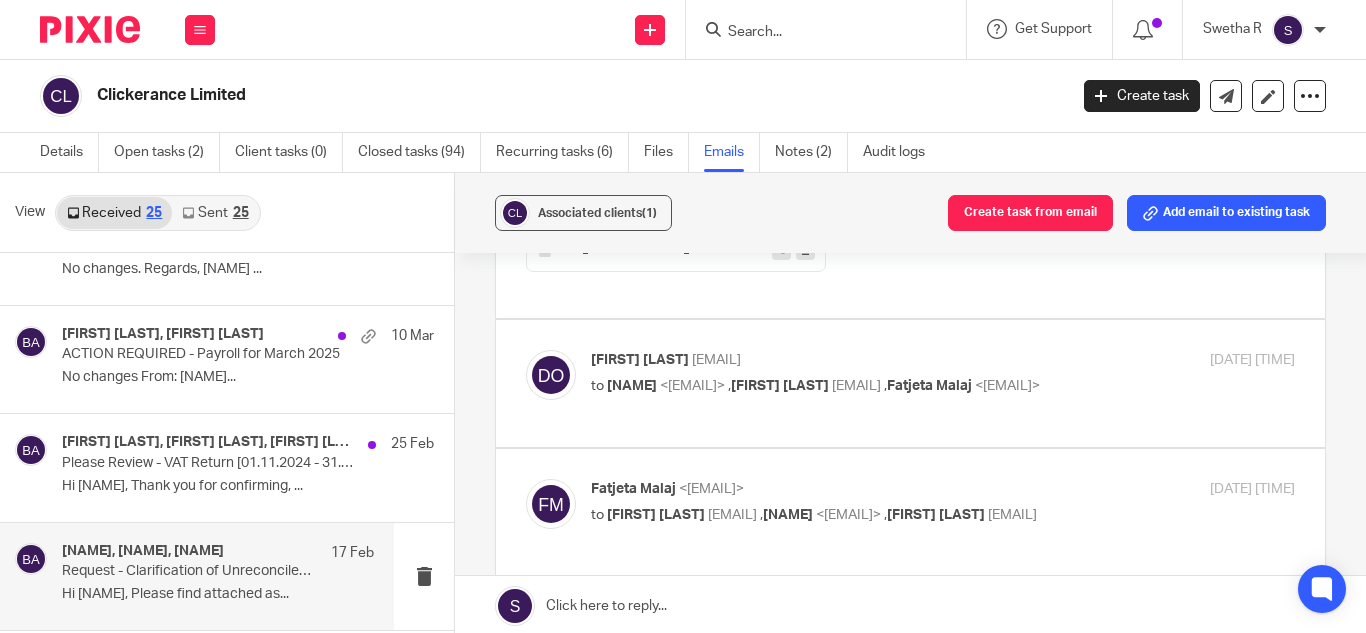 click at bounding box center [910, 383] 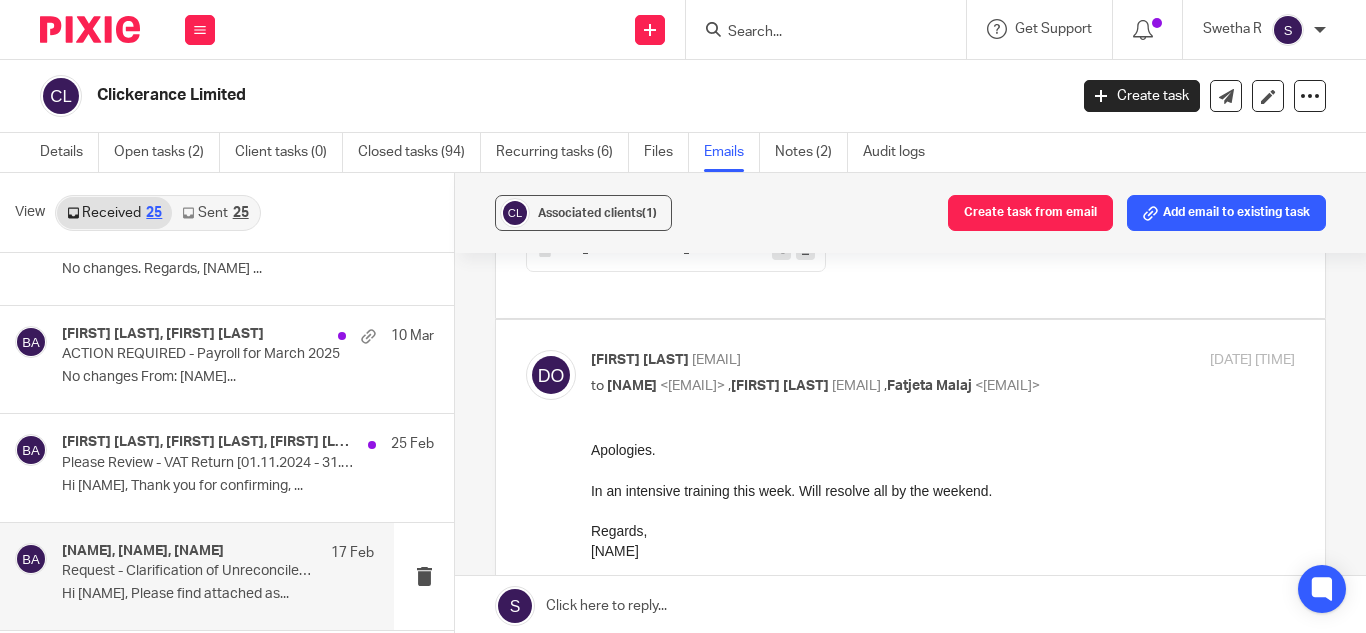 scroll, scrollTop: 0, scrollLeft: 0, axis: both 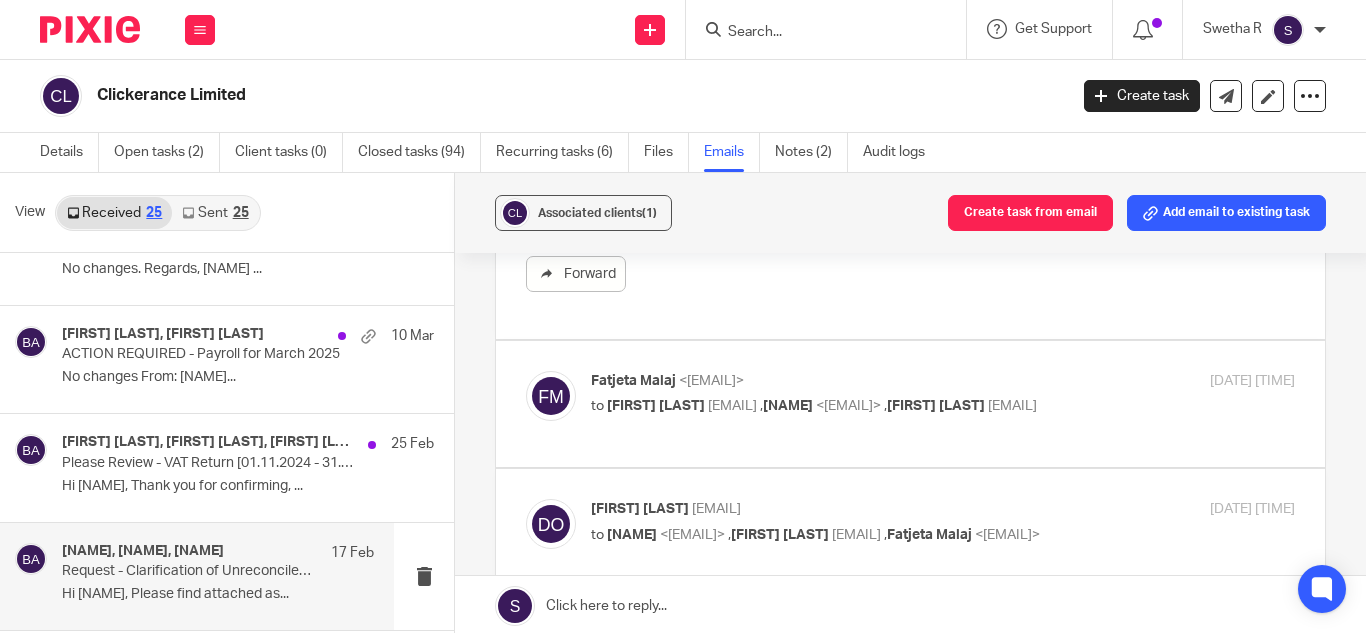 click at bounding box center [910, 404] 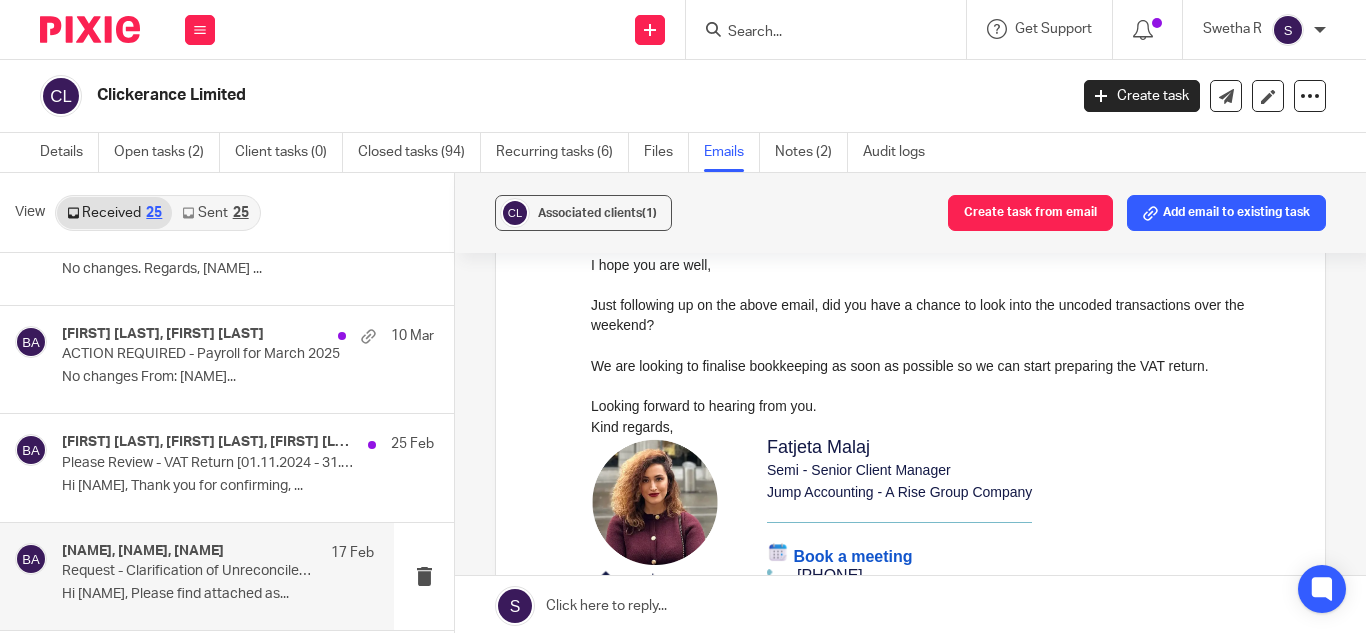 scroll, scrollTop: 0, scrollLeft: 0, axis: both 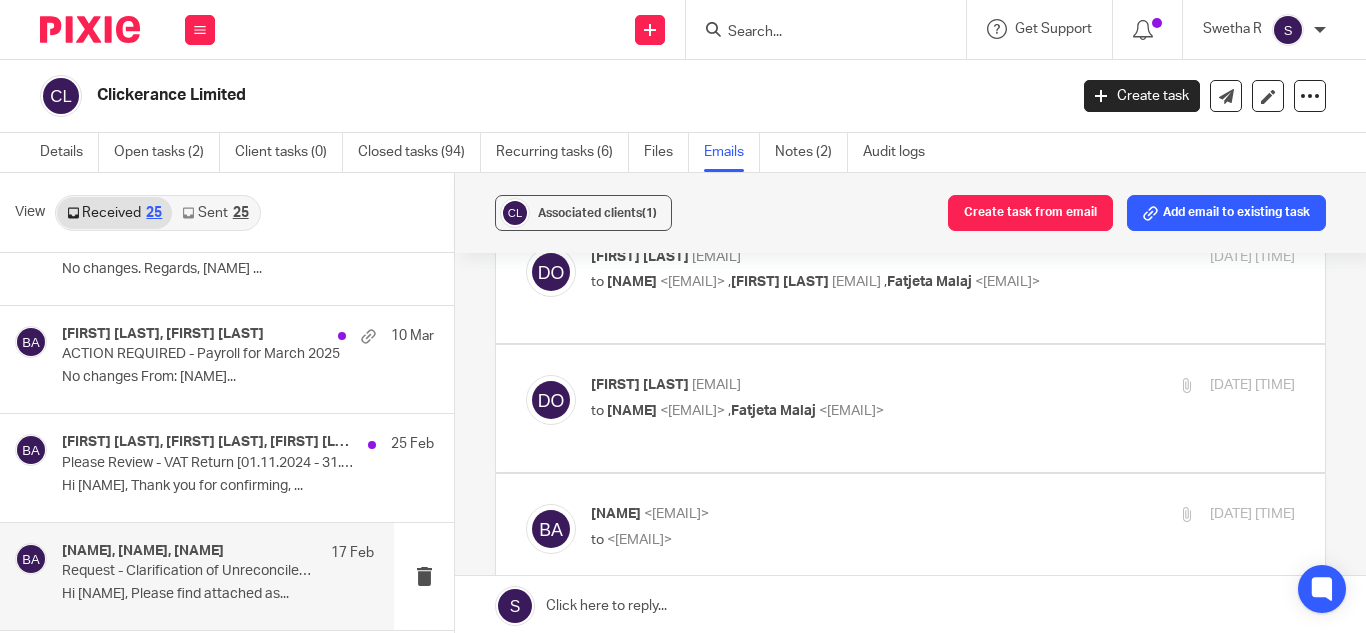 click on "to
Bumitha A
<bumitha@jumpaccounting.co.uk>   ,
Damilare Ogunleye
<damilare@clickerance.com>   ,
Fatjeta Malaj
<fatjeta@jumpaccounting.co.uk>" at bounding box center (825, 282) 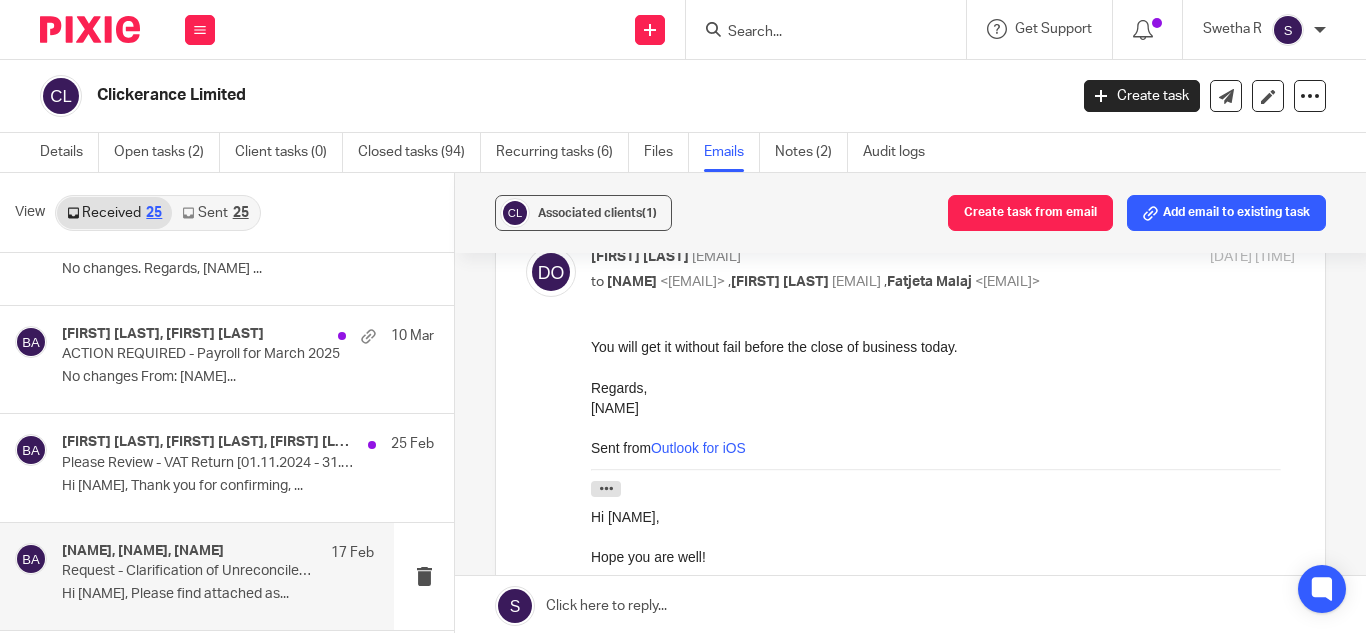 scroll, scrollTop: 0, scrollLeft: 0, axis: both 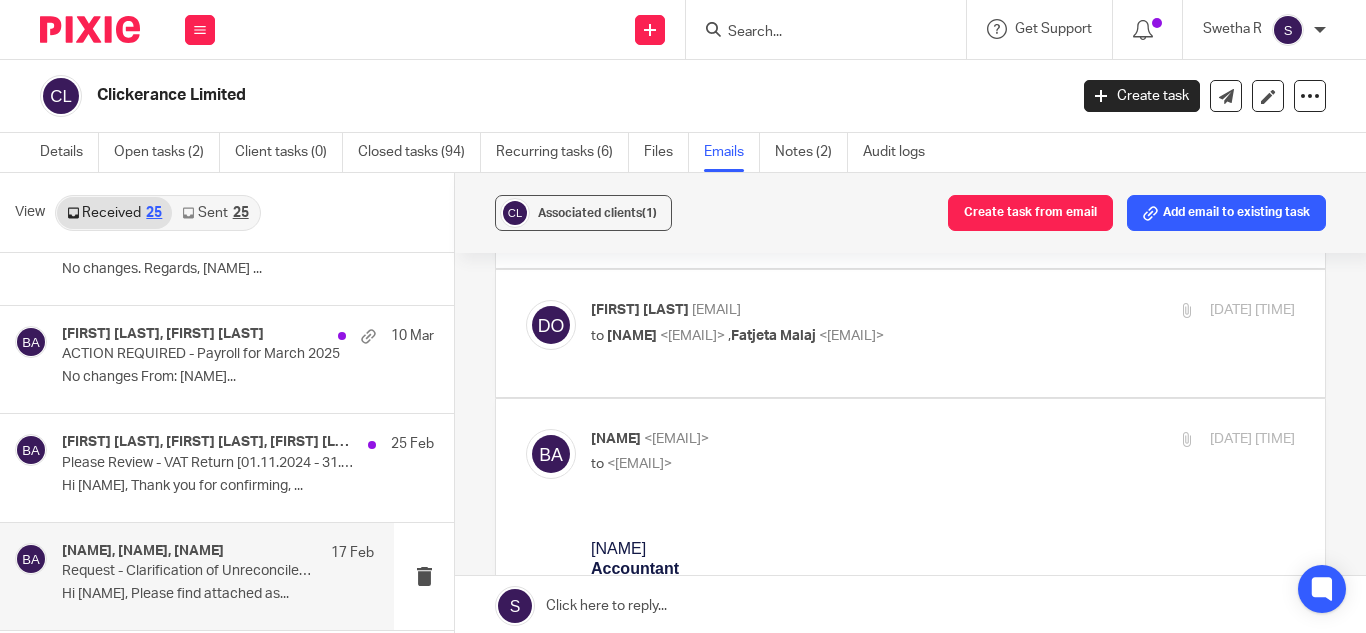 click on "to
Bumitha A
<bumitha@jumpaccounting.co.uk>   ,
Fatjeta Malaj
<fatjeta@jumpaccounting.co.uk>" at bounding box center [825, 336] 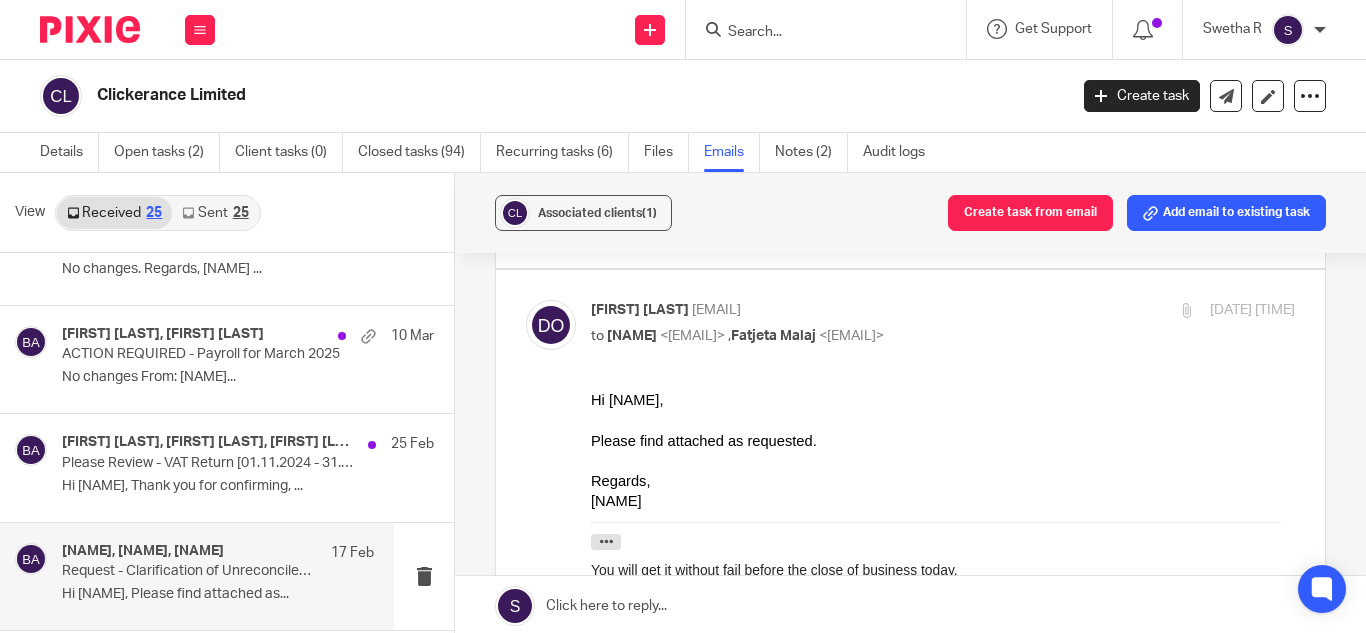 scroll, scrollTop: 0, scrollLeft: 0, axis: both 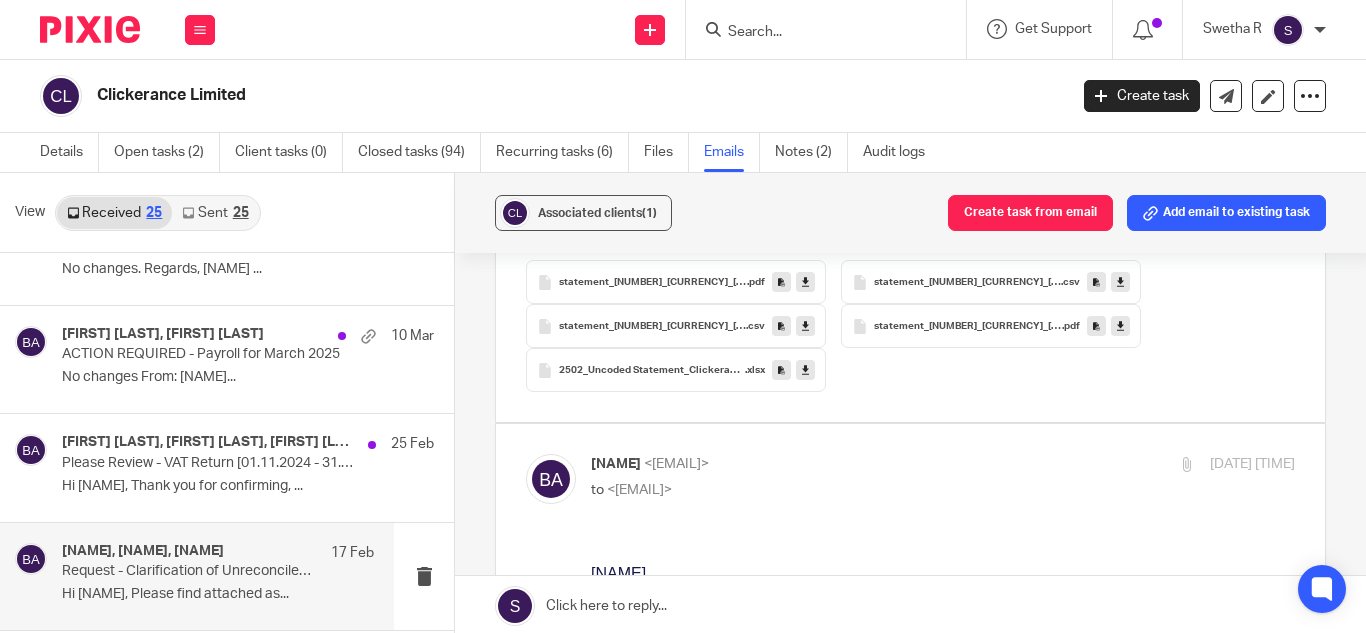 click at bounding box center [805, 370] 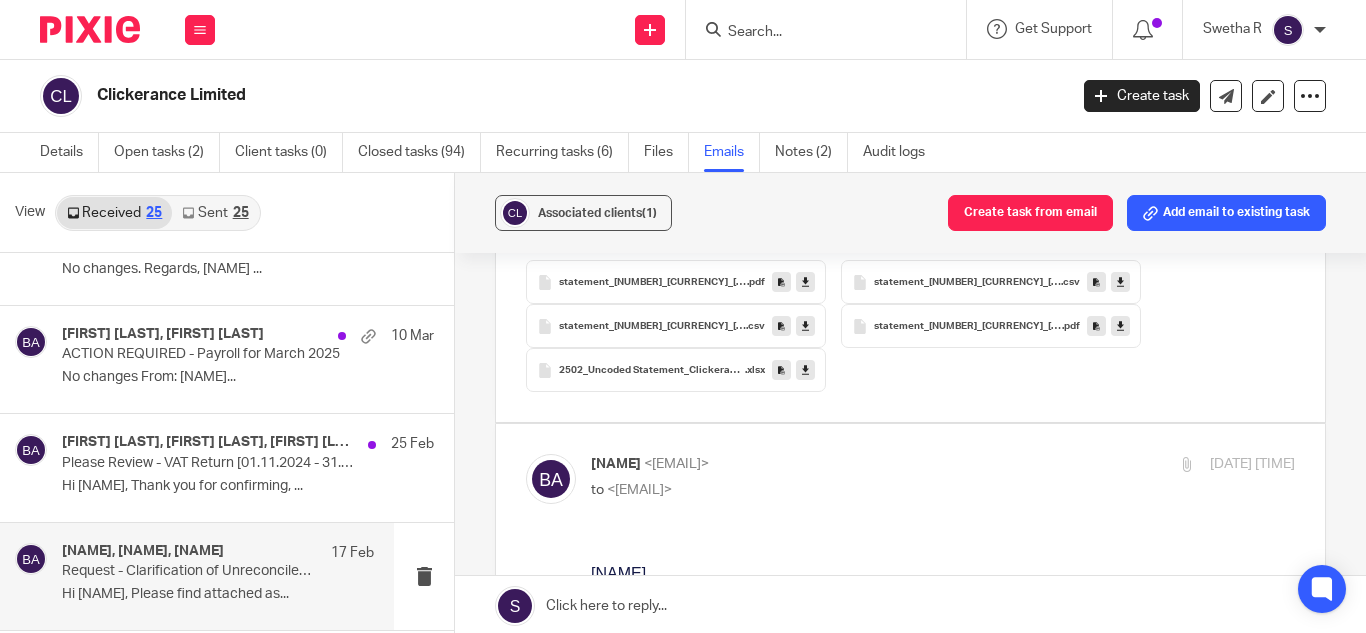 click at bounding box center [816, 33] 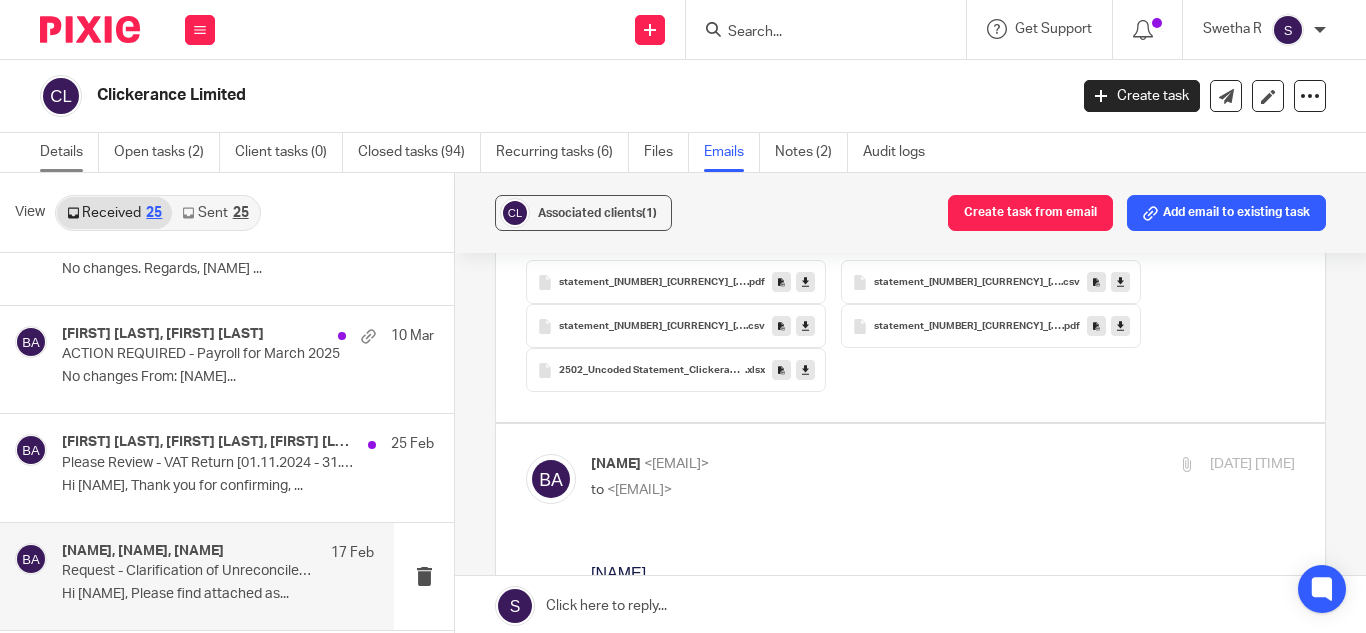 click on "Details" at bounding box center (69, 152) 